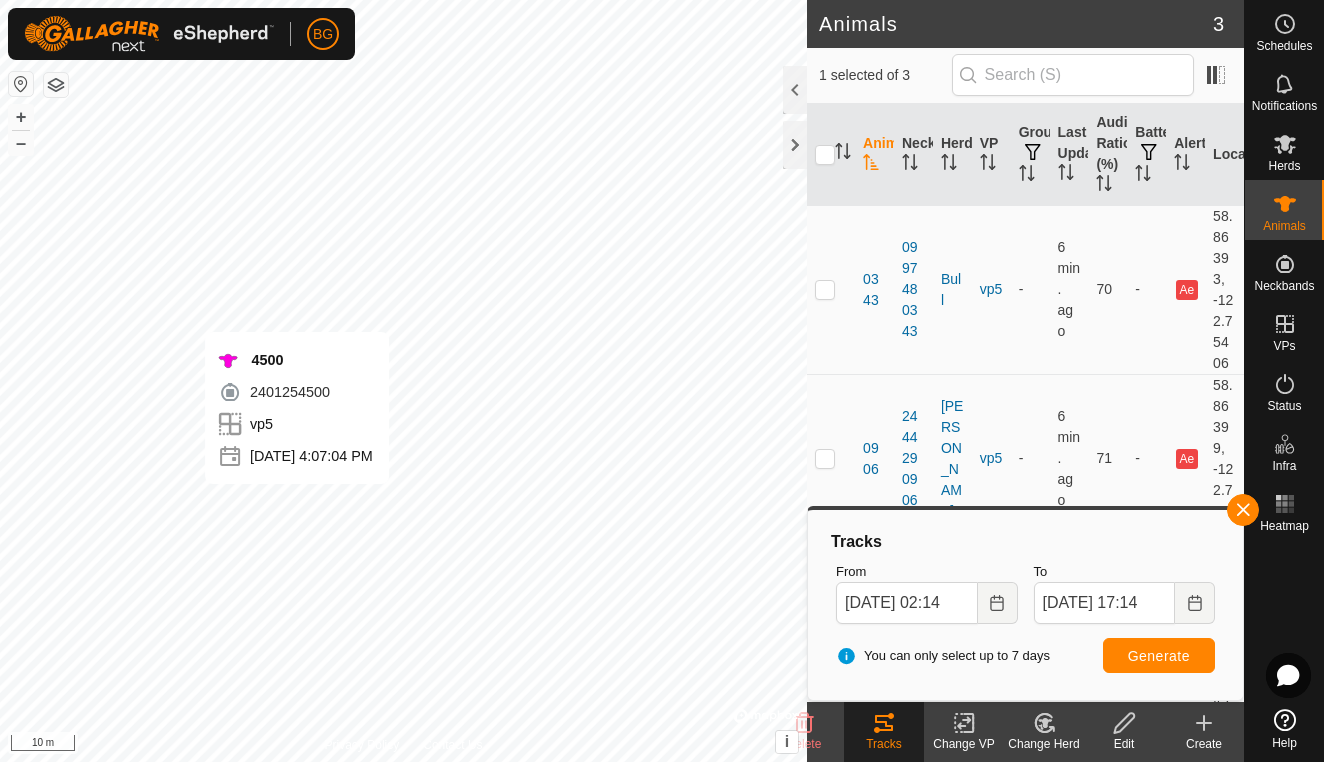 scroll, scrollTop: 0, scrollLeft: 0, axis: both 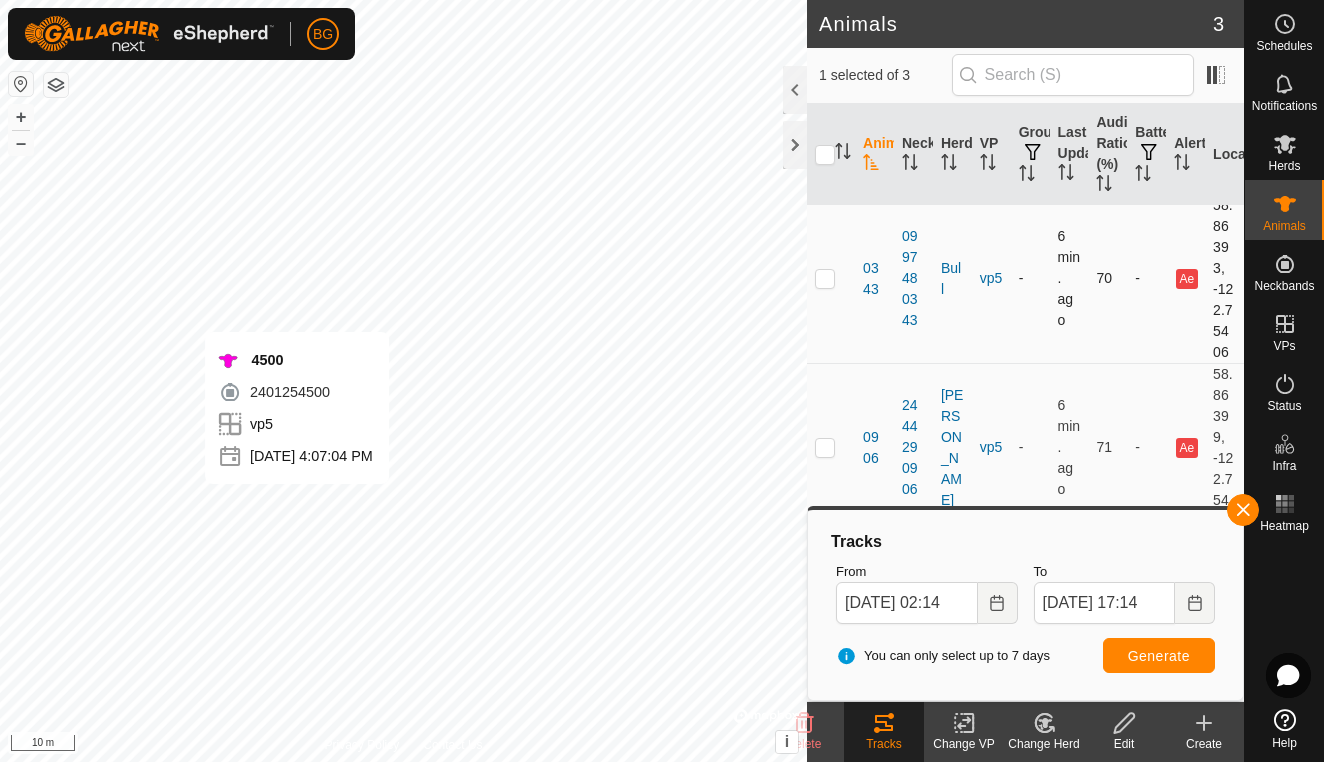 click at bounding box center (825, 278) 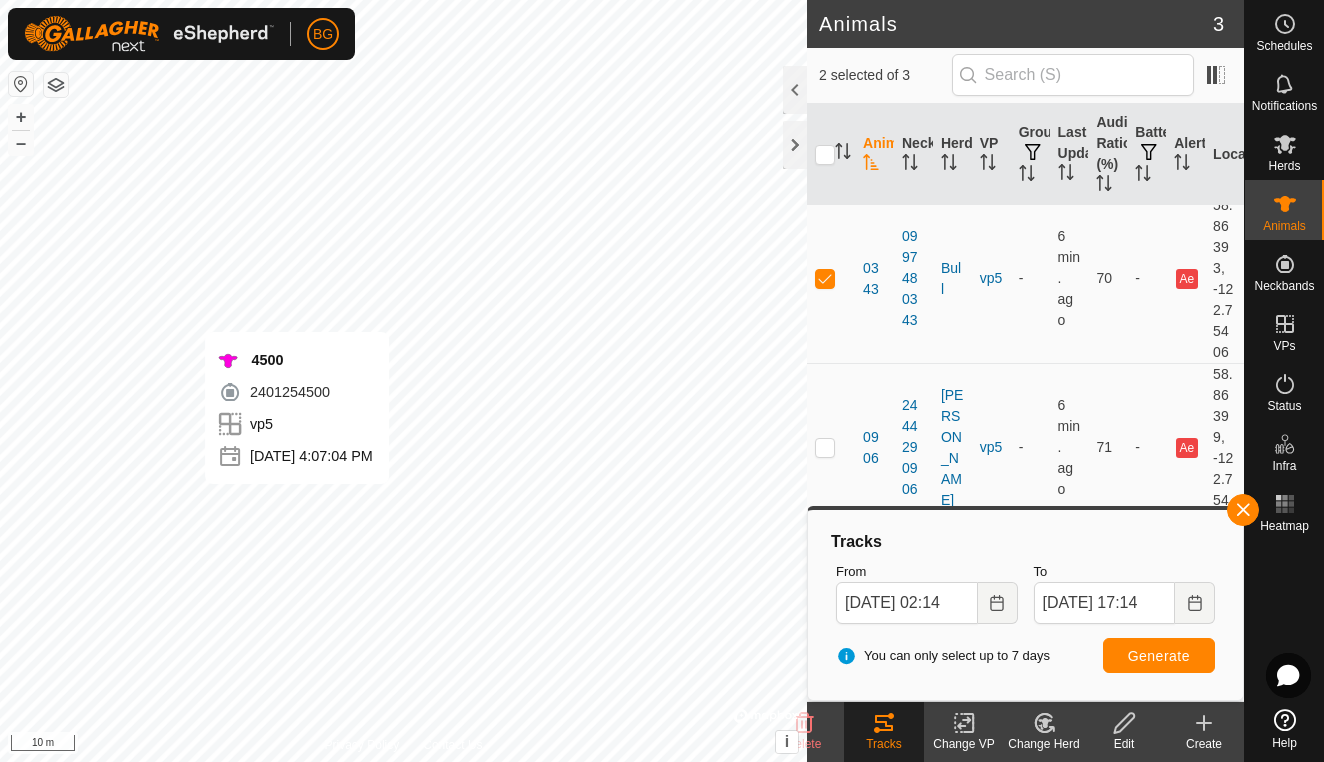 click on "Generate" at bounding box center (1159, 656) 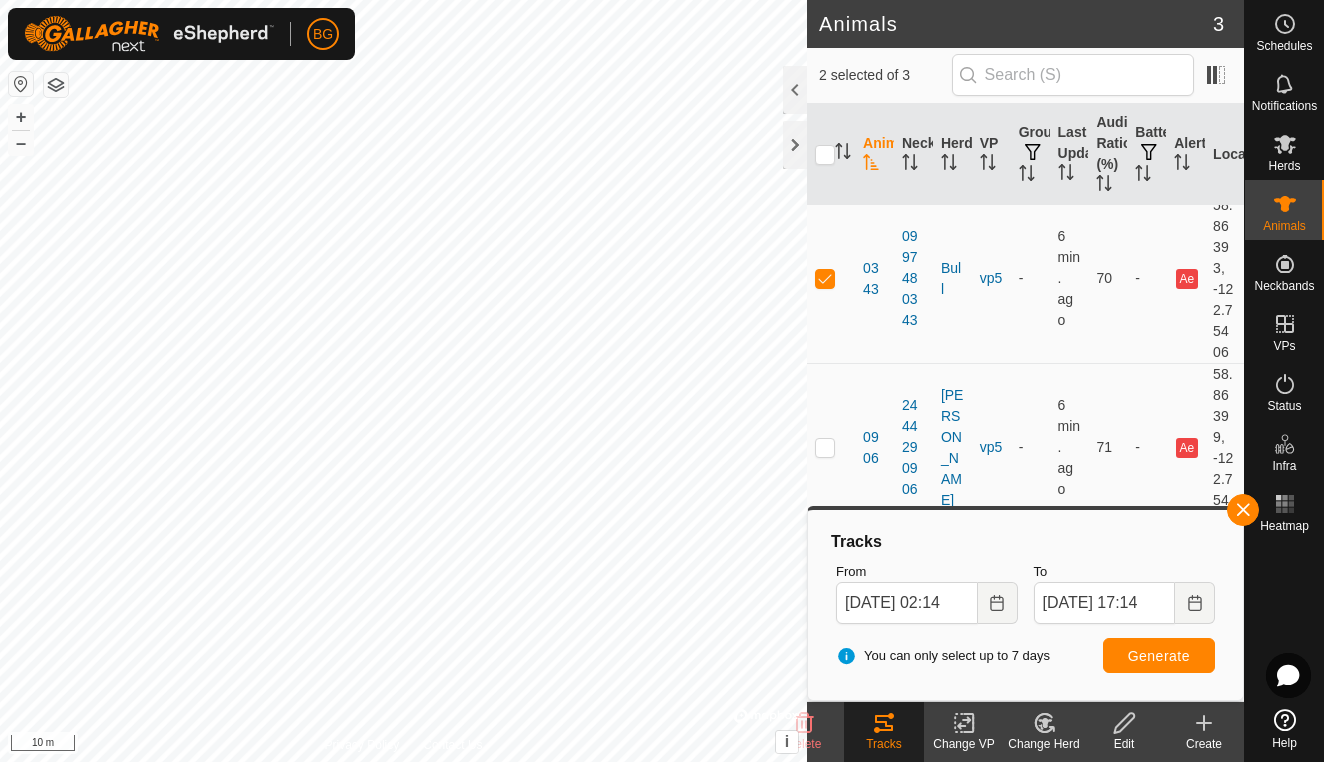 click on "BG Schedules Notifications Herds Animals Neckbands VPs Status Infra Heatmap Help Animals 3  2 selected of 3   Animal   Neckband   Herd   VP   Groups   Last Updated   Audio Ratio (%)   Battery   Alerts   Location   0343   0997480343   Bull  vp5  -  6 min. ago  70  -  Ae   58.86393, -122.75406   0906   2444290906   [PERSON_NAME]  vp5  -  6 min. ago  71  -  Ae   58.86399, -122.75402   4500   2401254500   Bug  vp5  -  6 min. ago  70  -  Ae   58.86375, -122.75445  Delete  Tracks   Change VP   Change Herd   Edit   Create  Privacy Policy Contact Us
0343
+ – ⇧ i ©  Mapbox , ©  OpenStreetMap ,  Improve this map 10 m
Tracks From [DATE] 02:14 To [DATE] 17:14 You can only select up to 7 days Generate" at bounding box center [662, 381] 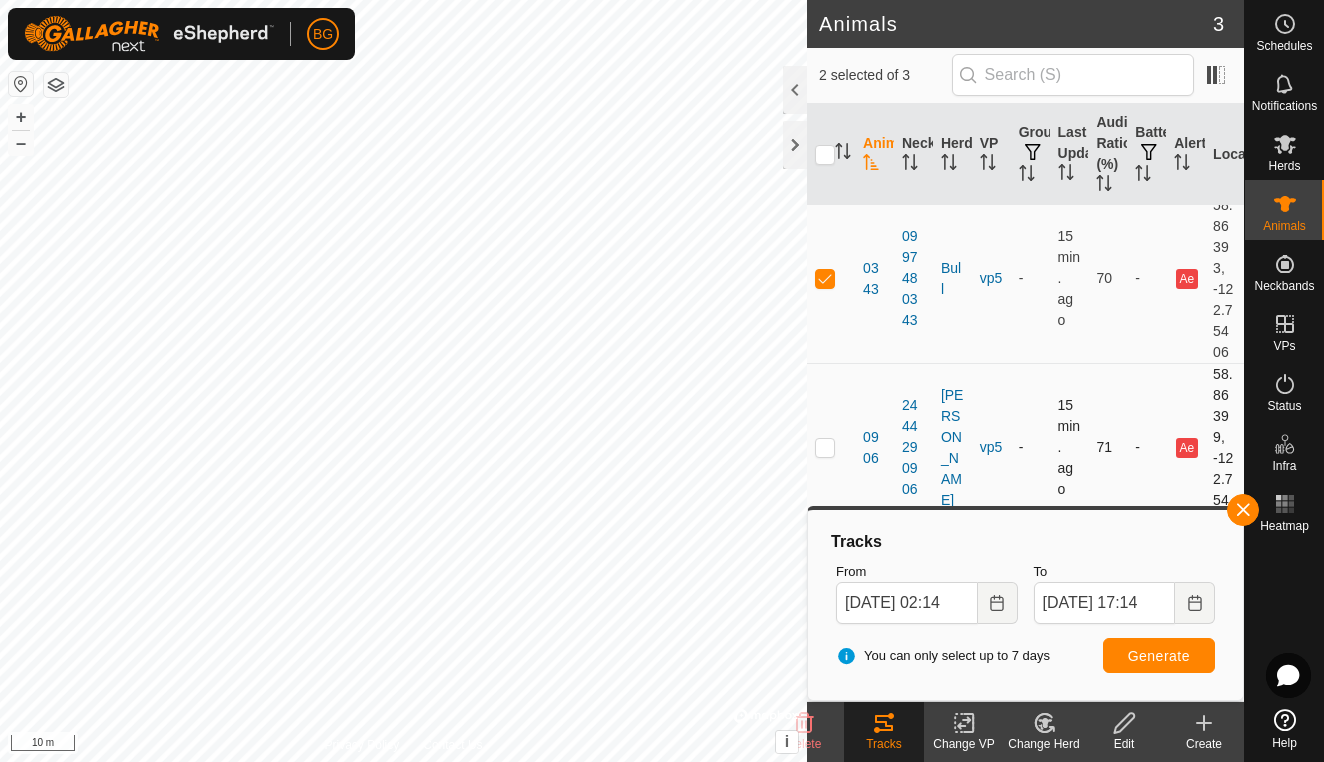 click at bounding box center (825, 447) 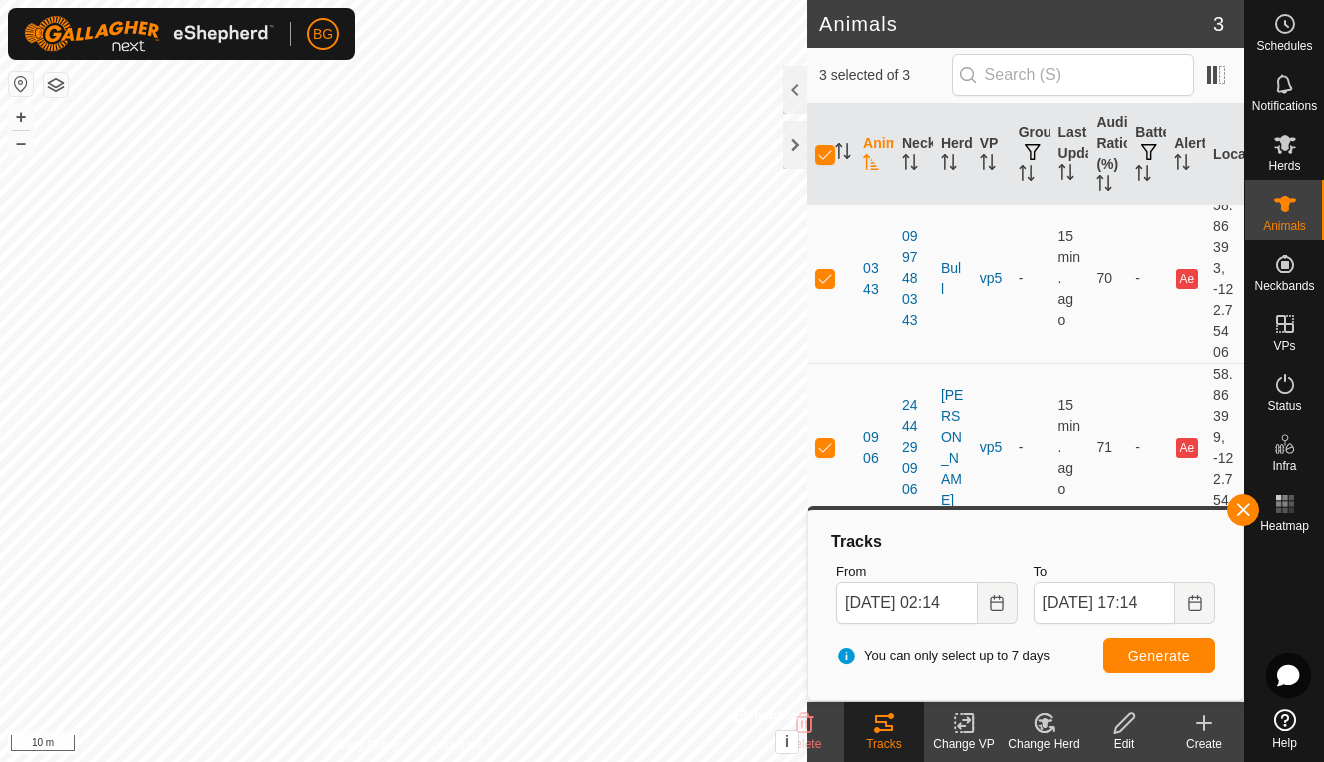 click on "Generate" at bounding box center [1159, 656] 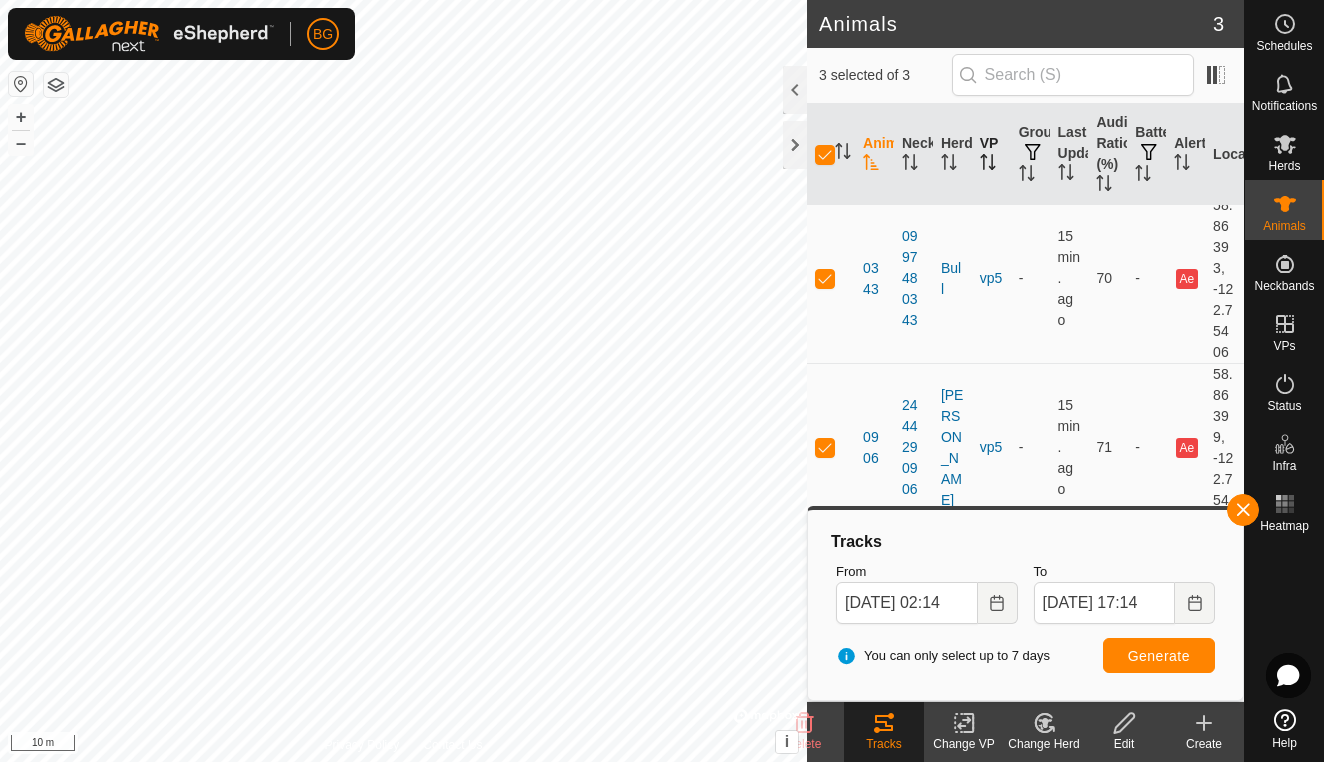 drag, startPoint x: 1026, startPoint y: 400, endPoint x: 1003, endPoint y: 199, distance: 202.31165 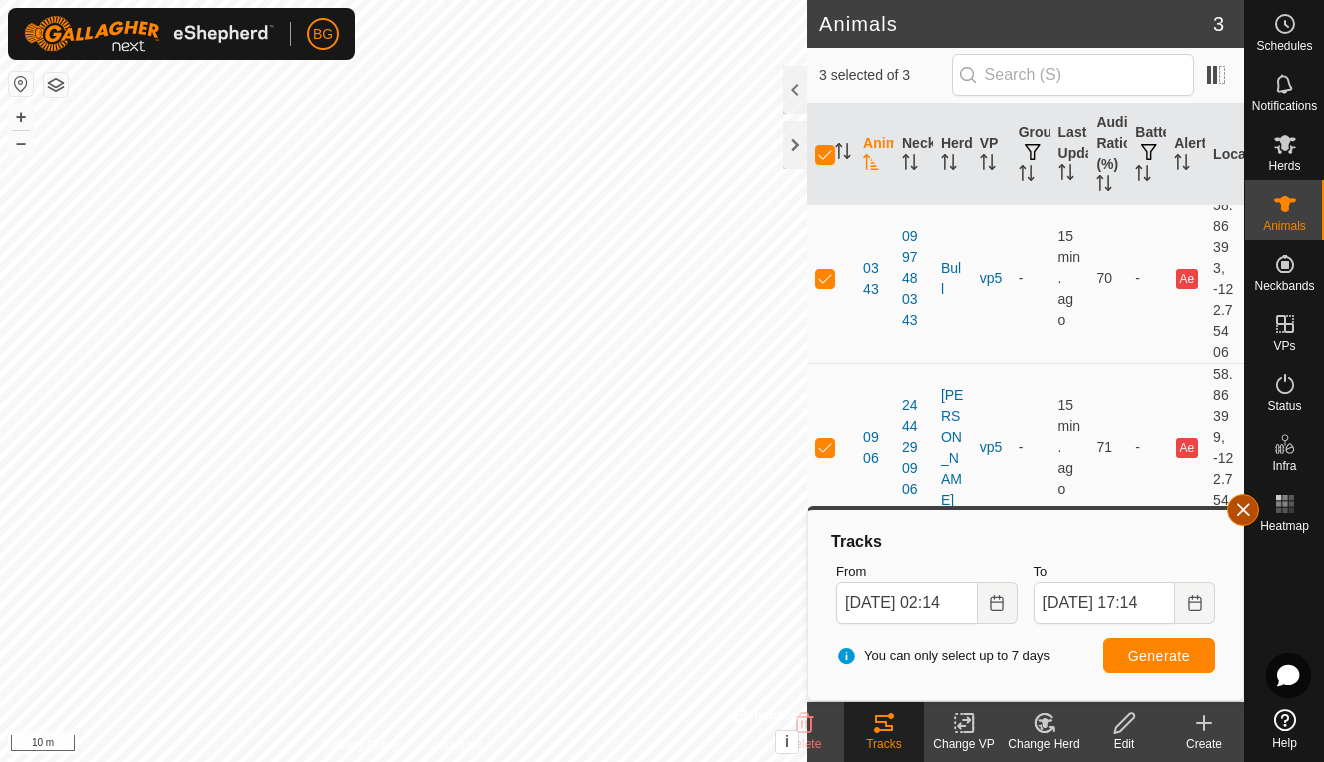 click at bounding box center (1243, 510) 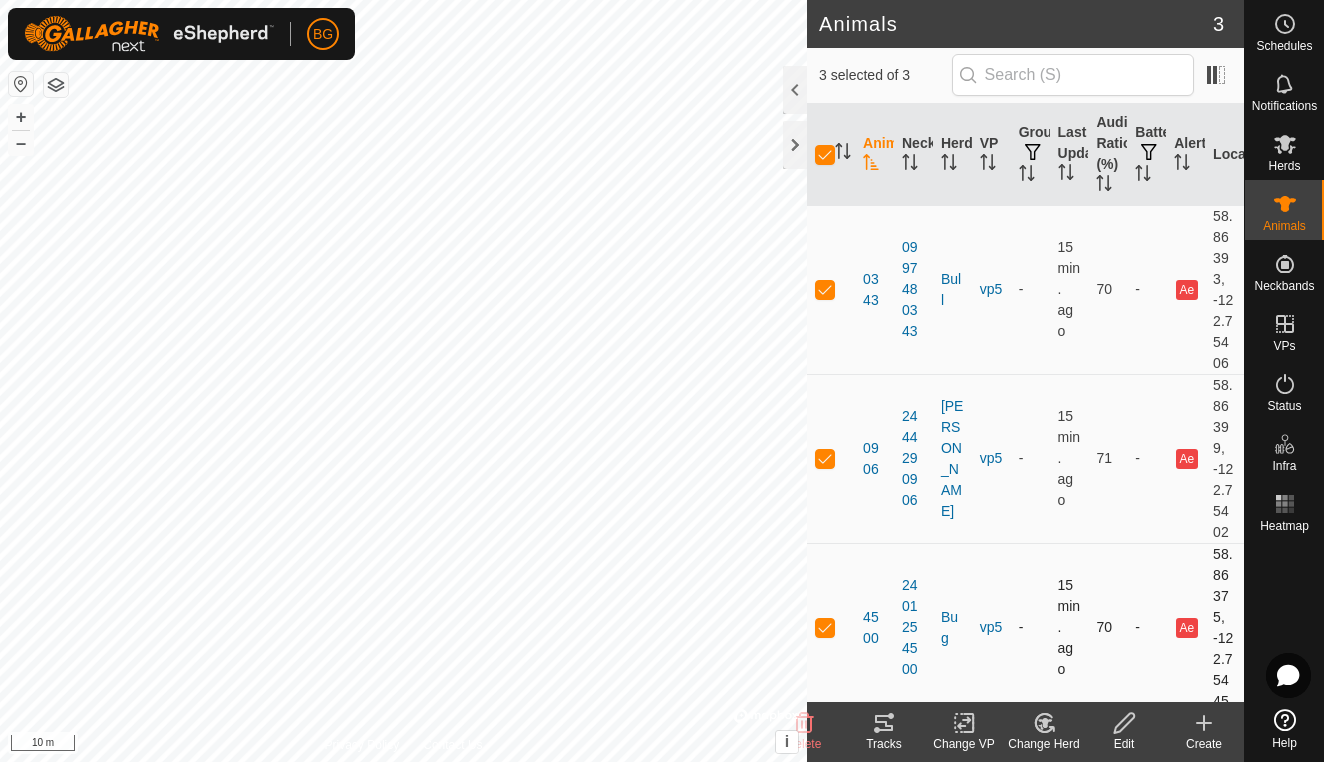 scroll, scrollTop: 0, scrollLeft: 0, axis: both 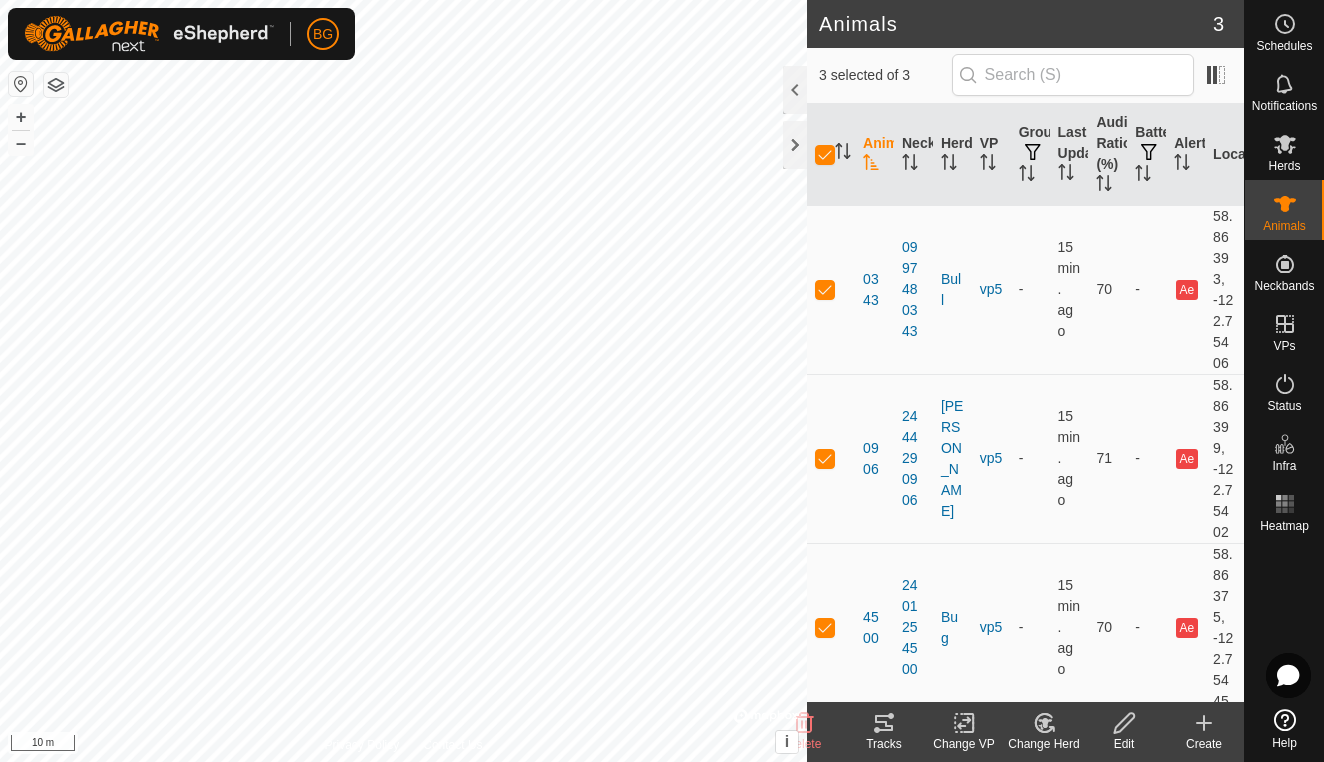 click 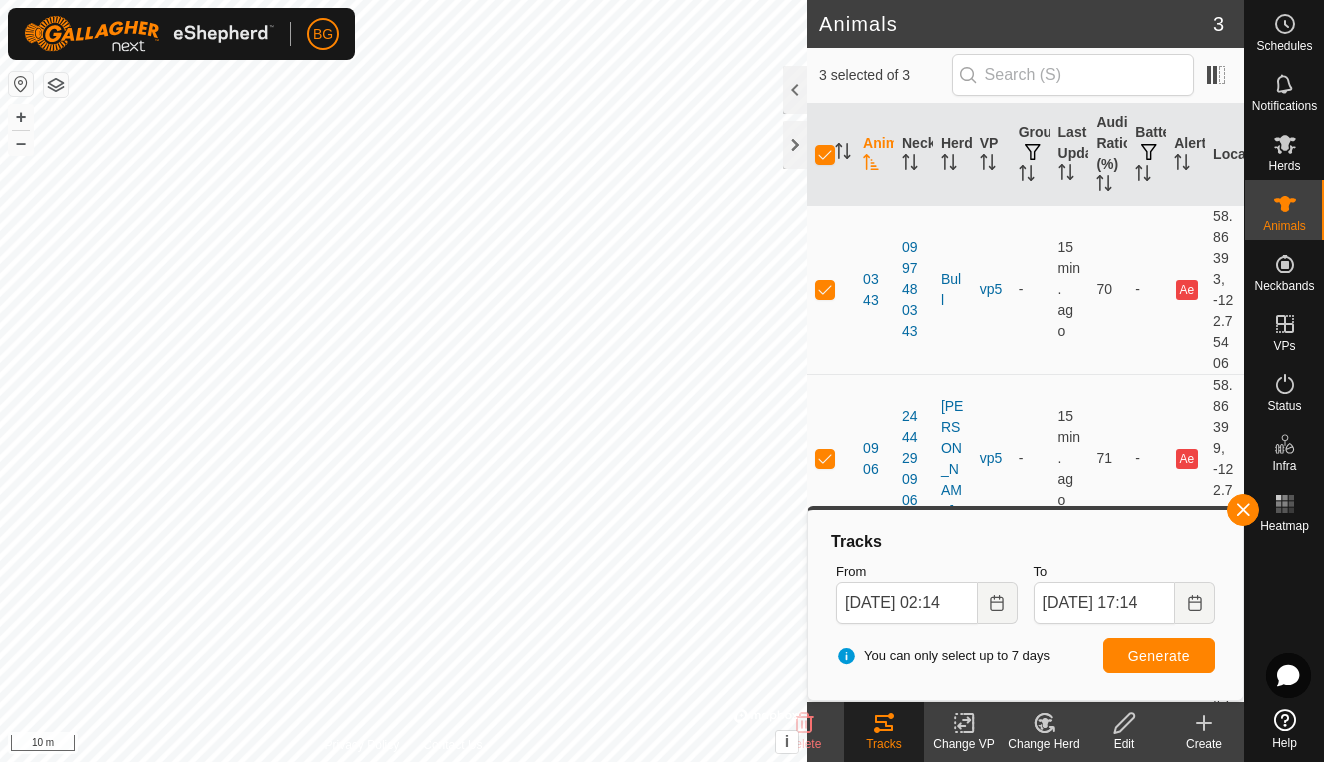 click on "Generate" at bounding box center (1159, 656) 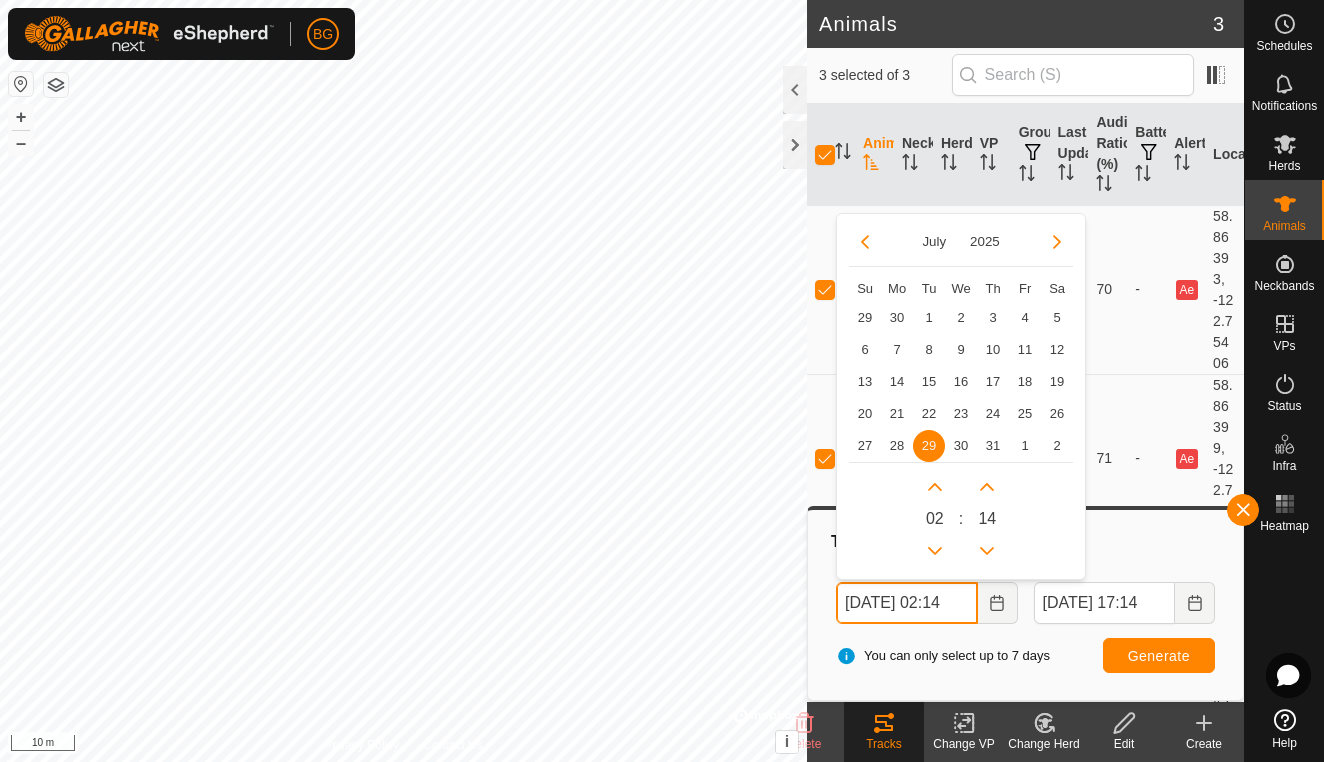 click on "[DATE] 02:14" at bounding box center [906, 603] 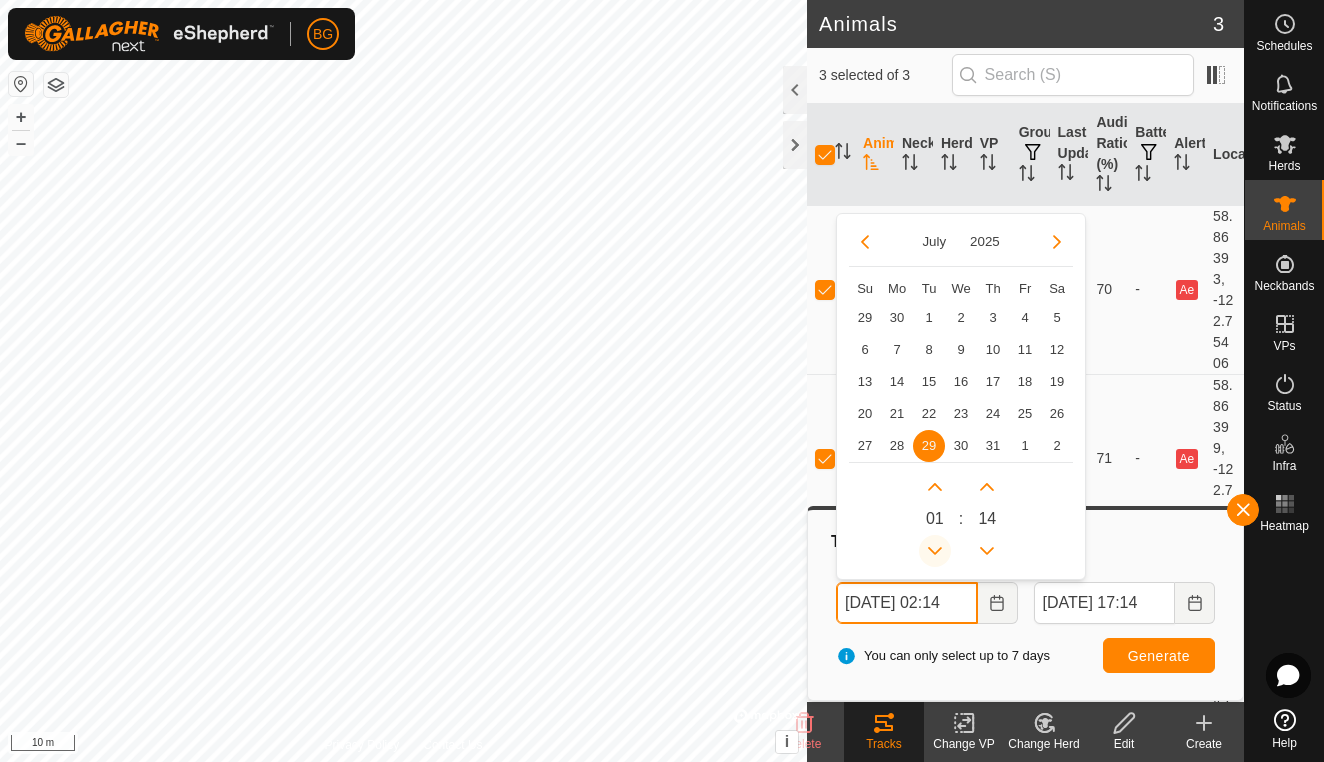 click at bounding box center [935, 551] 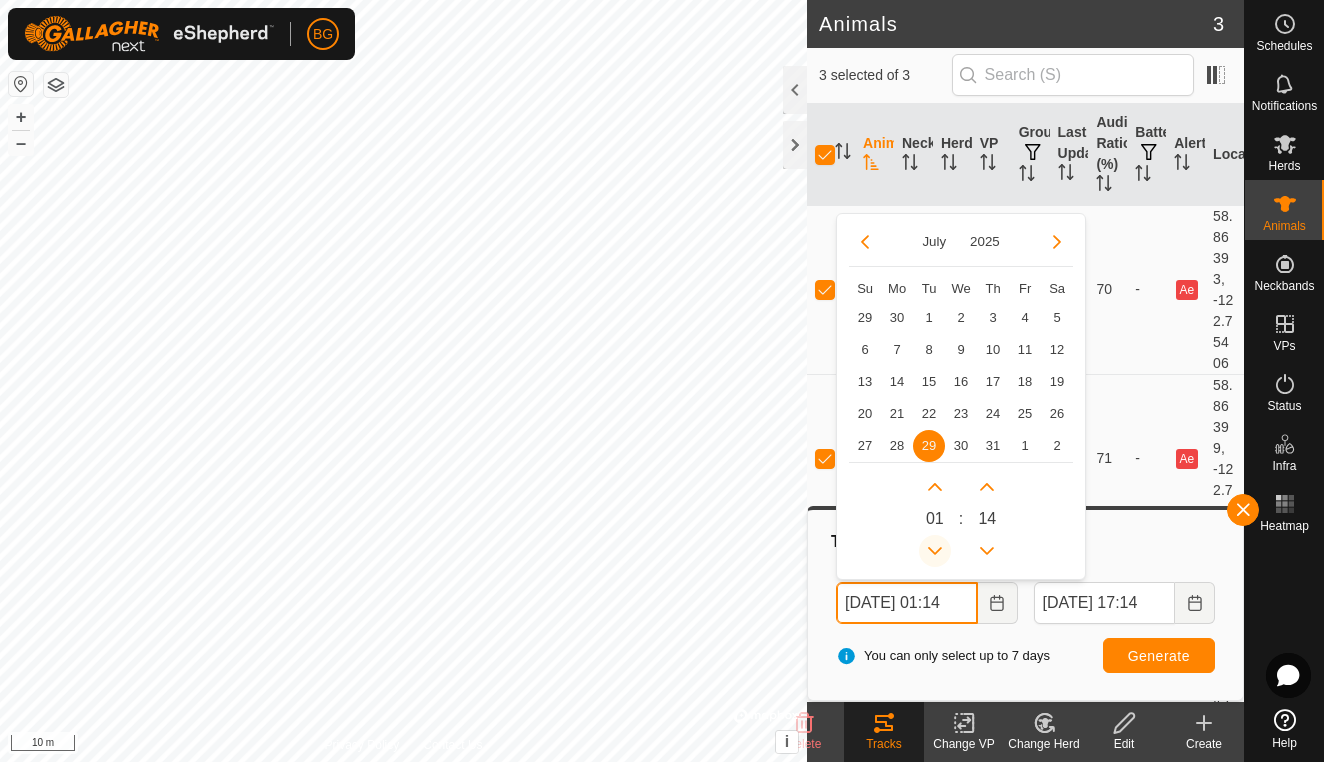 click at bounding box center (935, 551) 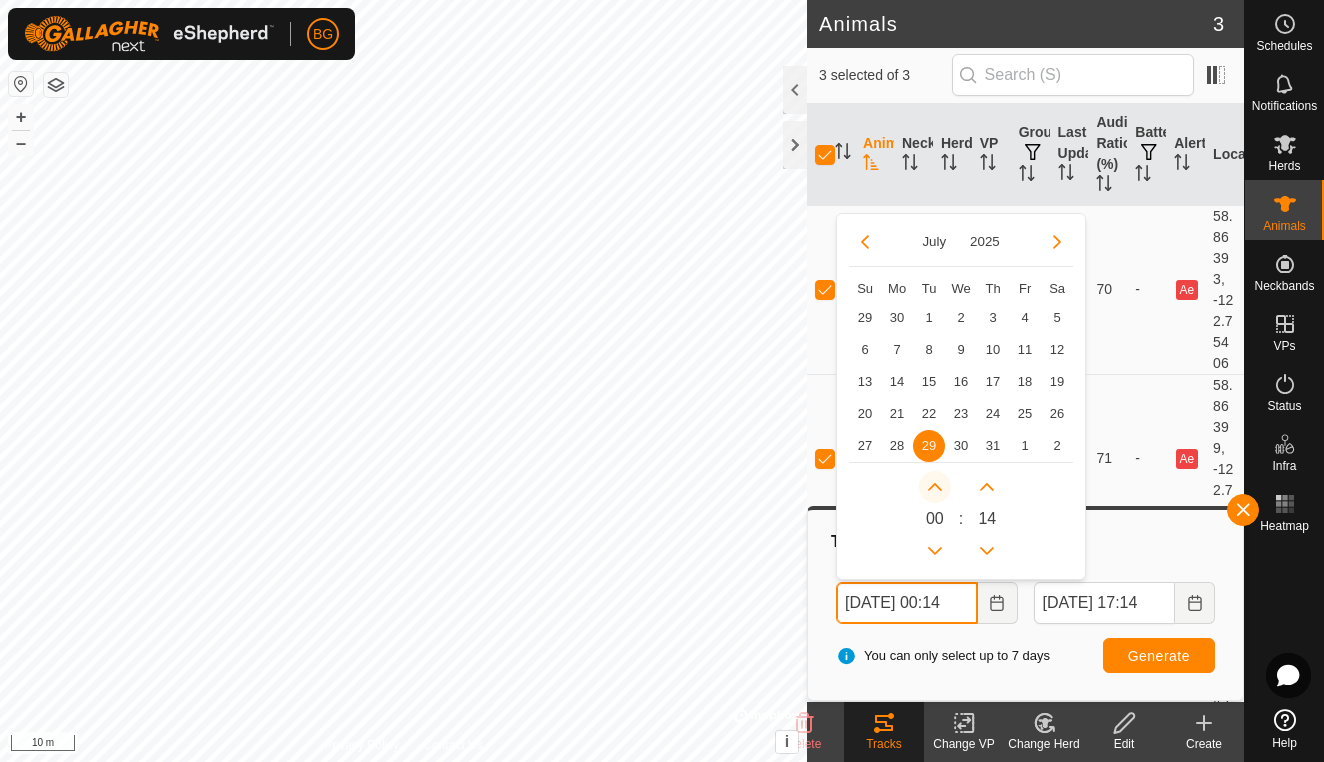 click at bounding box center [935, 487] 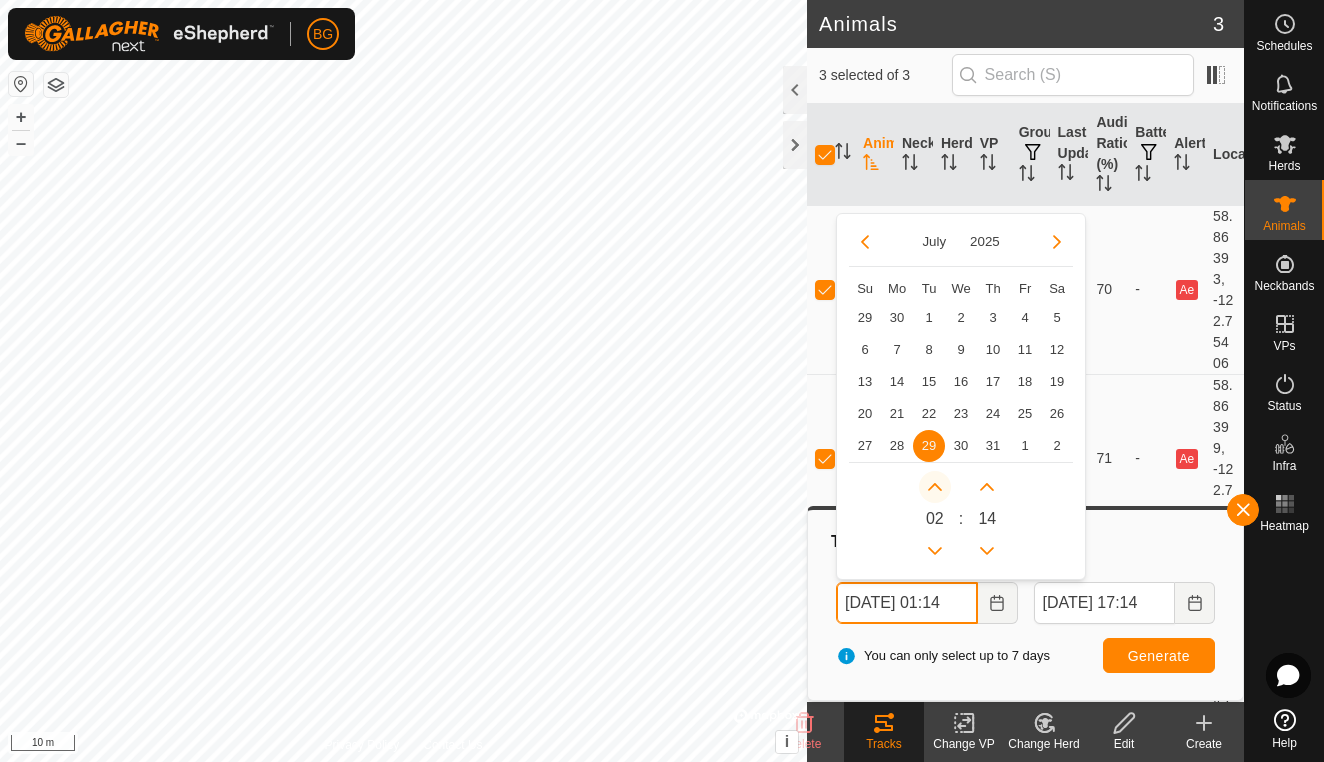 click at bounding box center (935, 487) 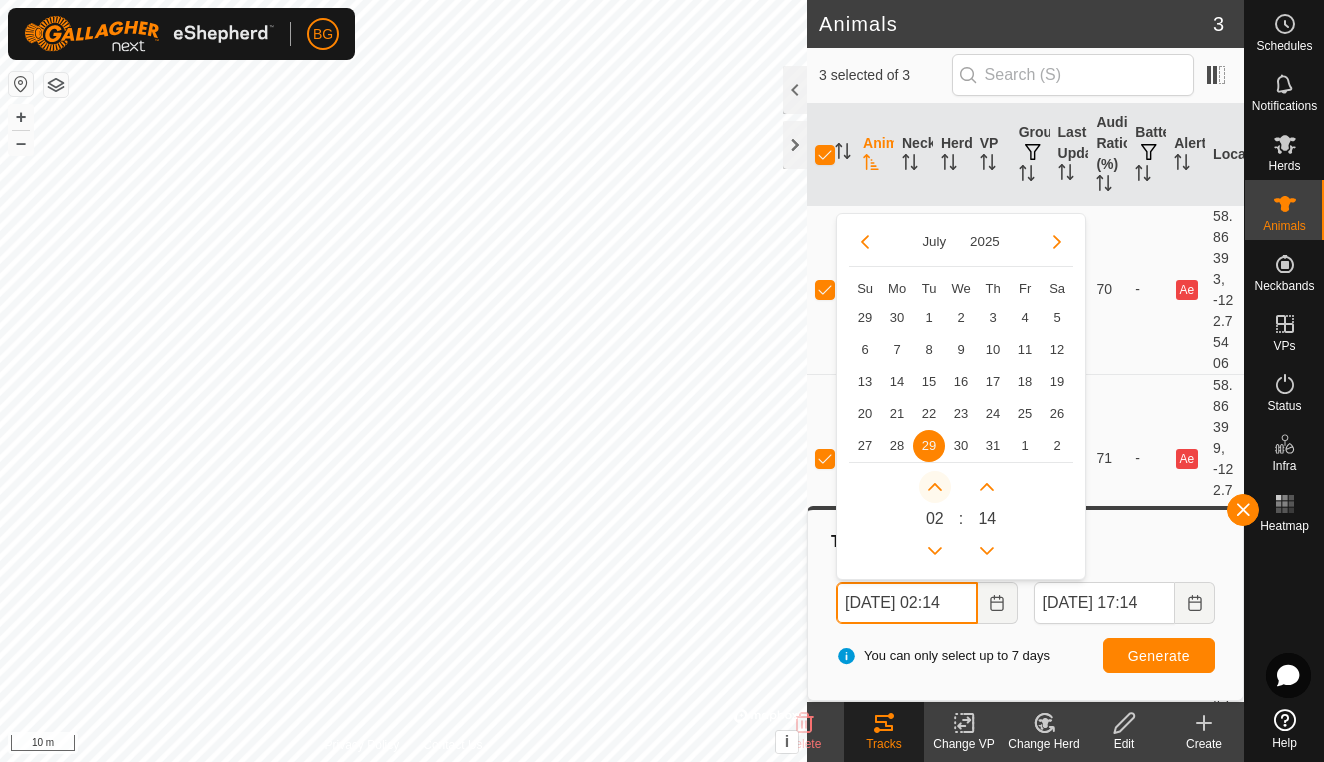 click 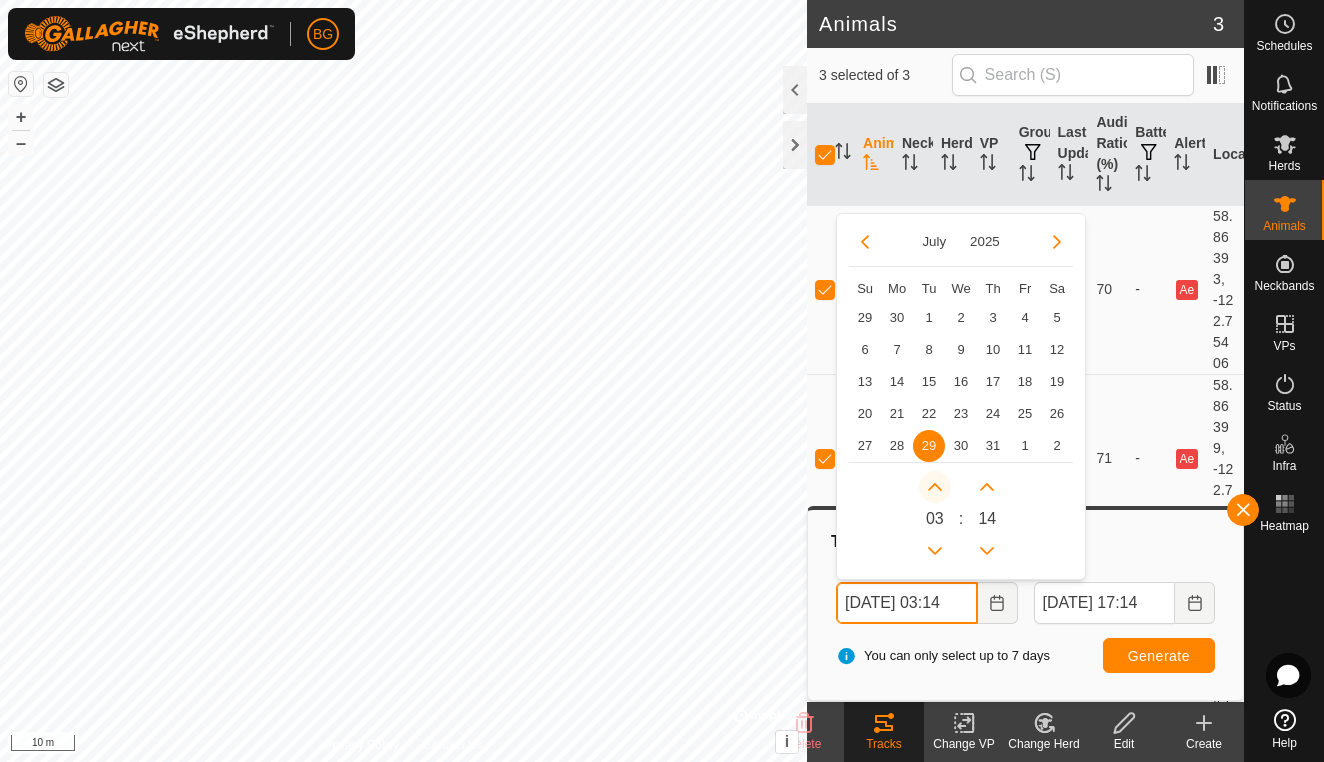 click at bounding box center [935, 487] 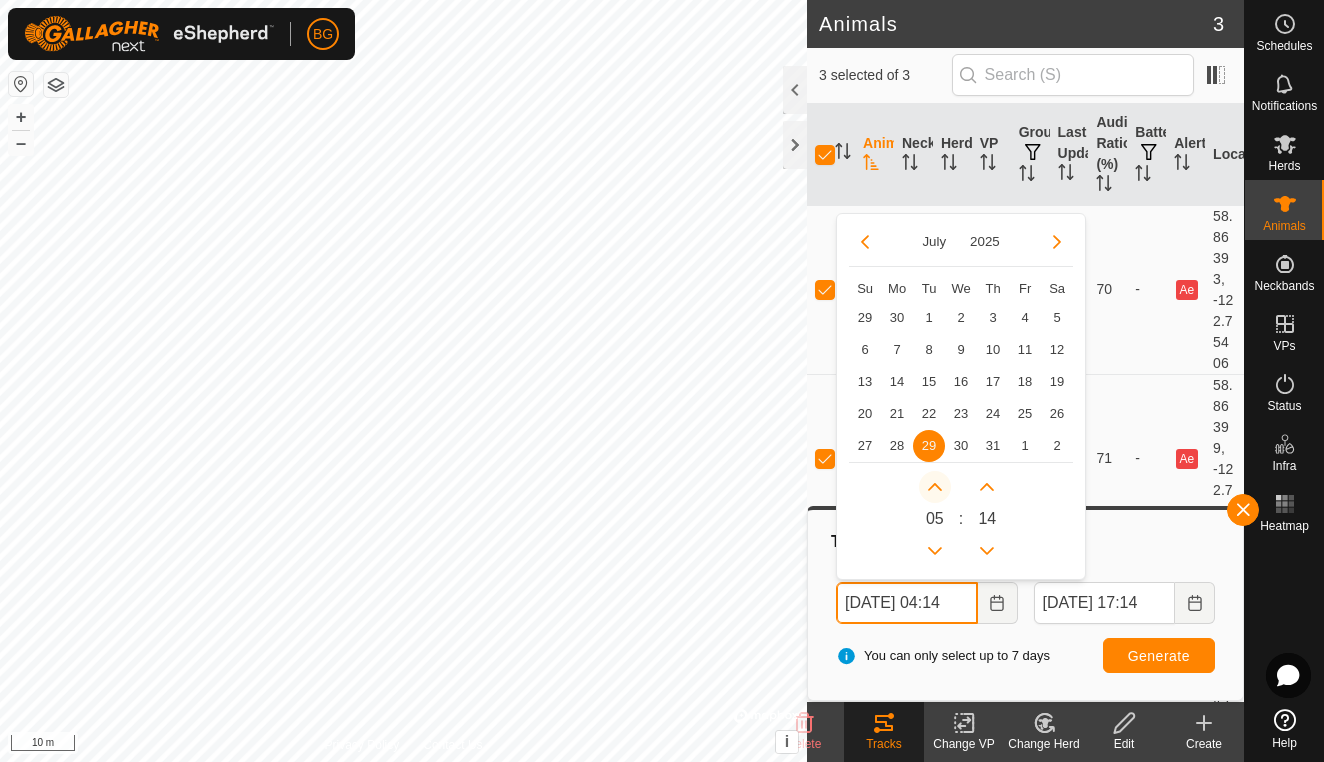 click at bounding box center (937, 486) 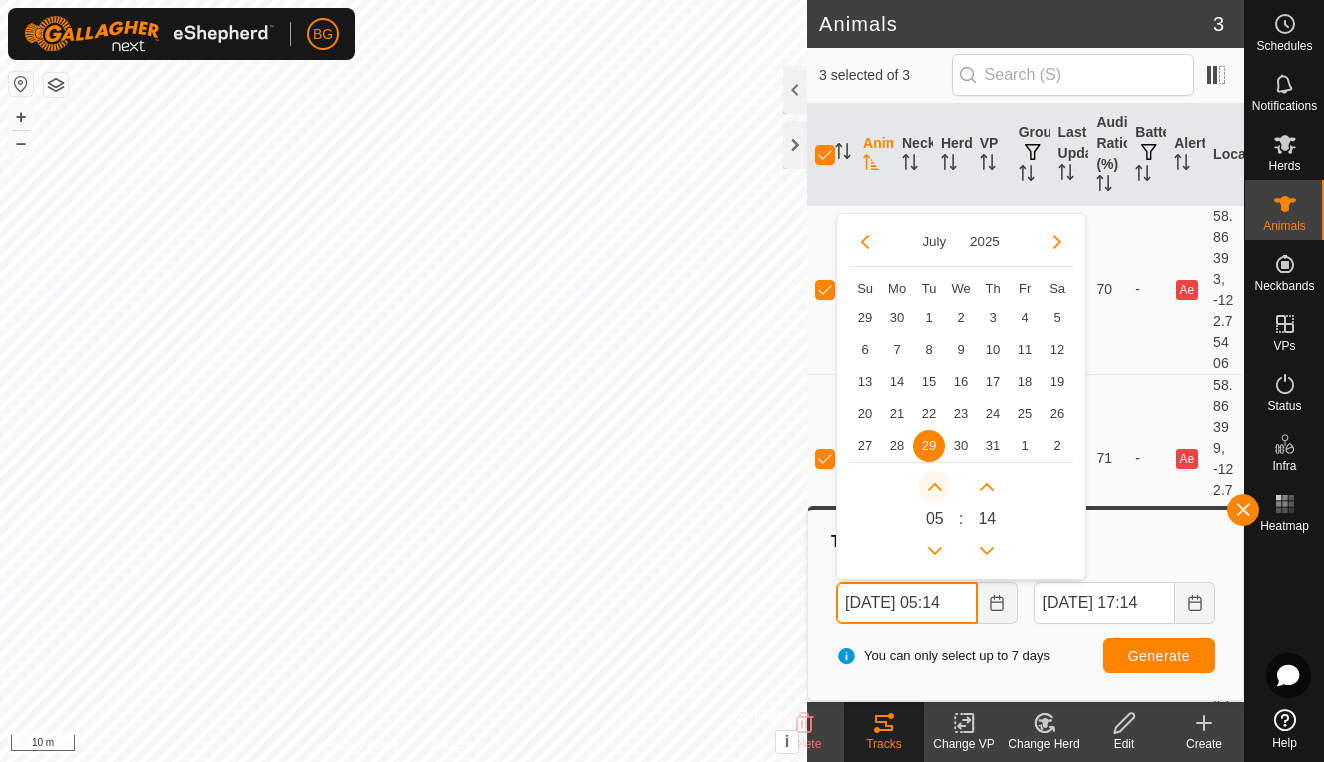 click 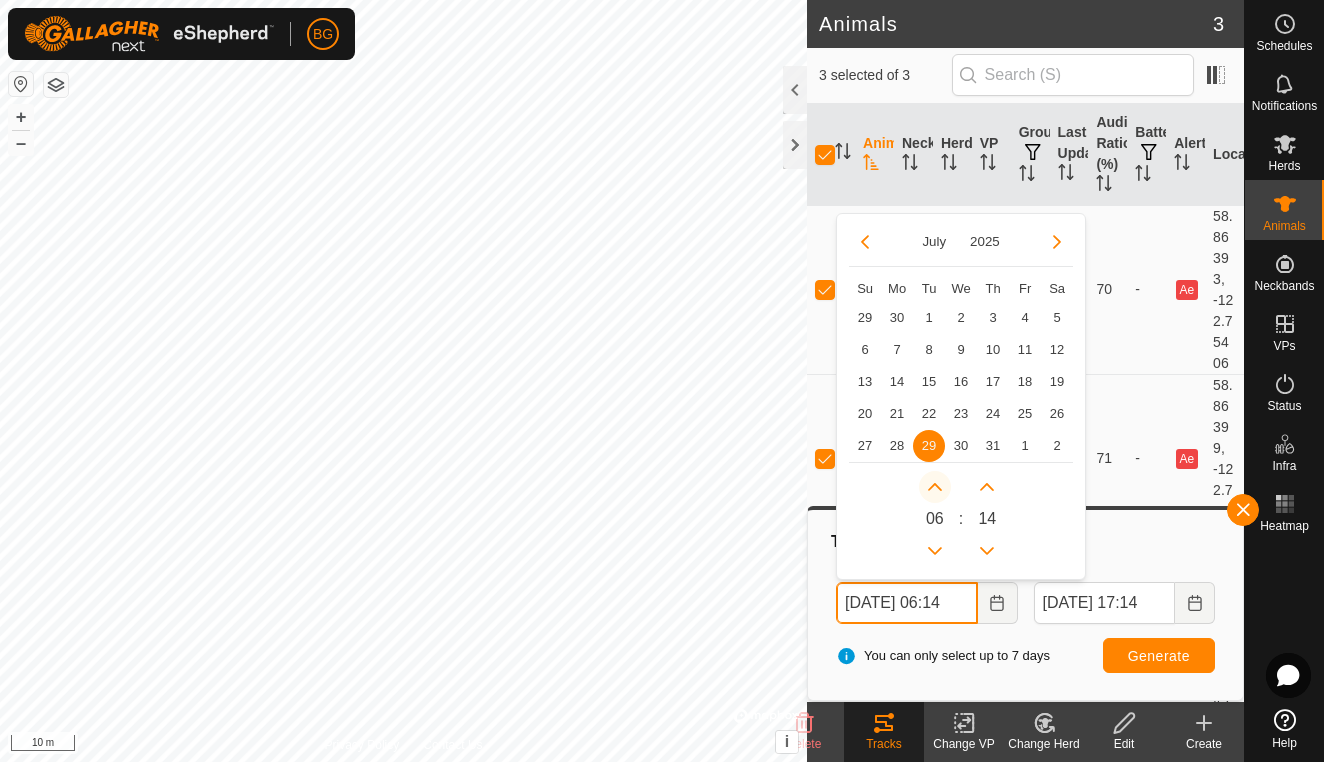 click 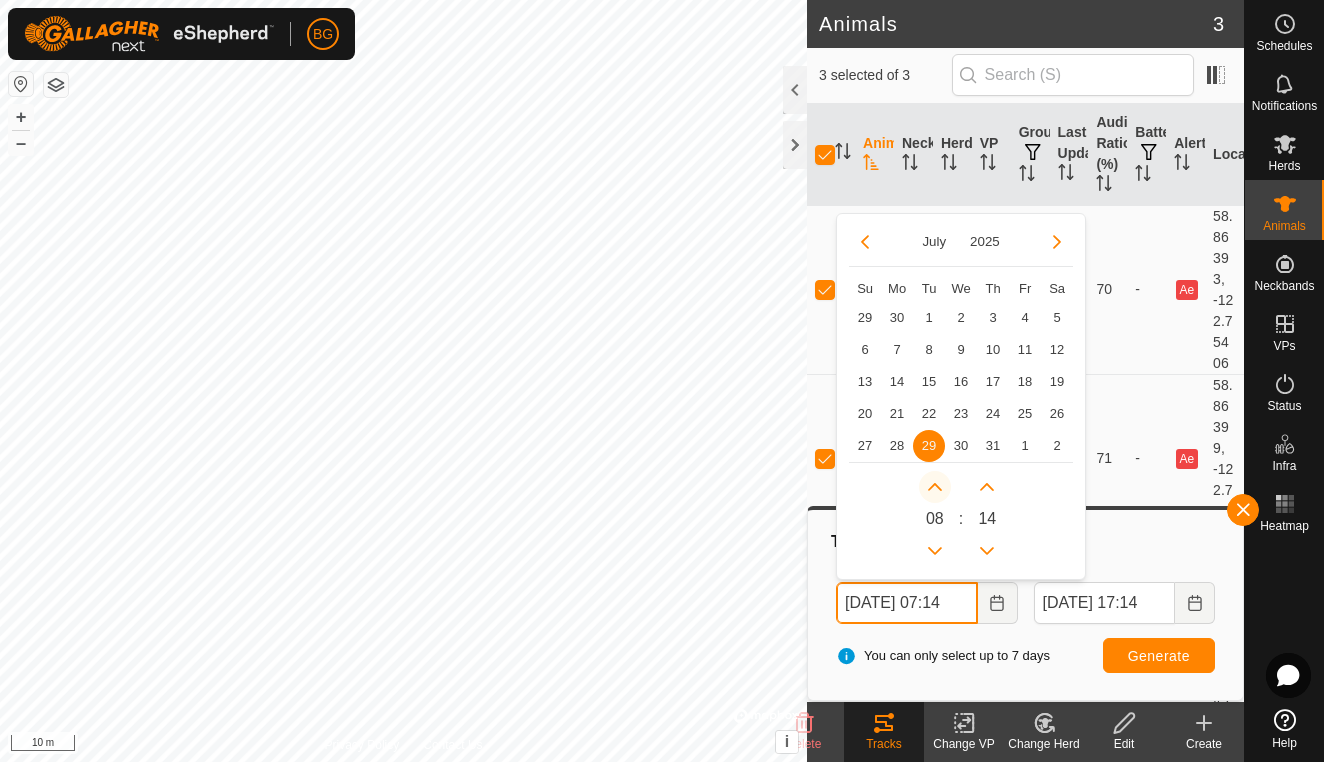 click 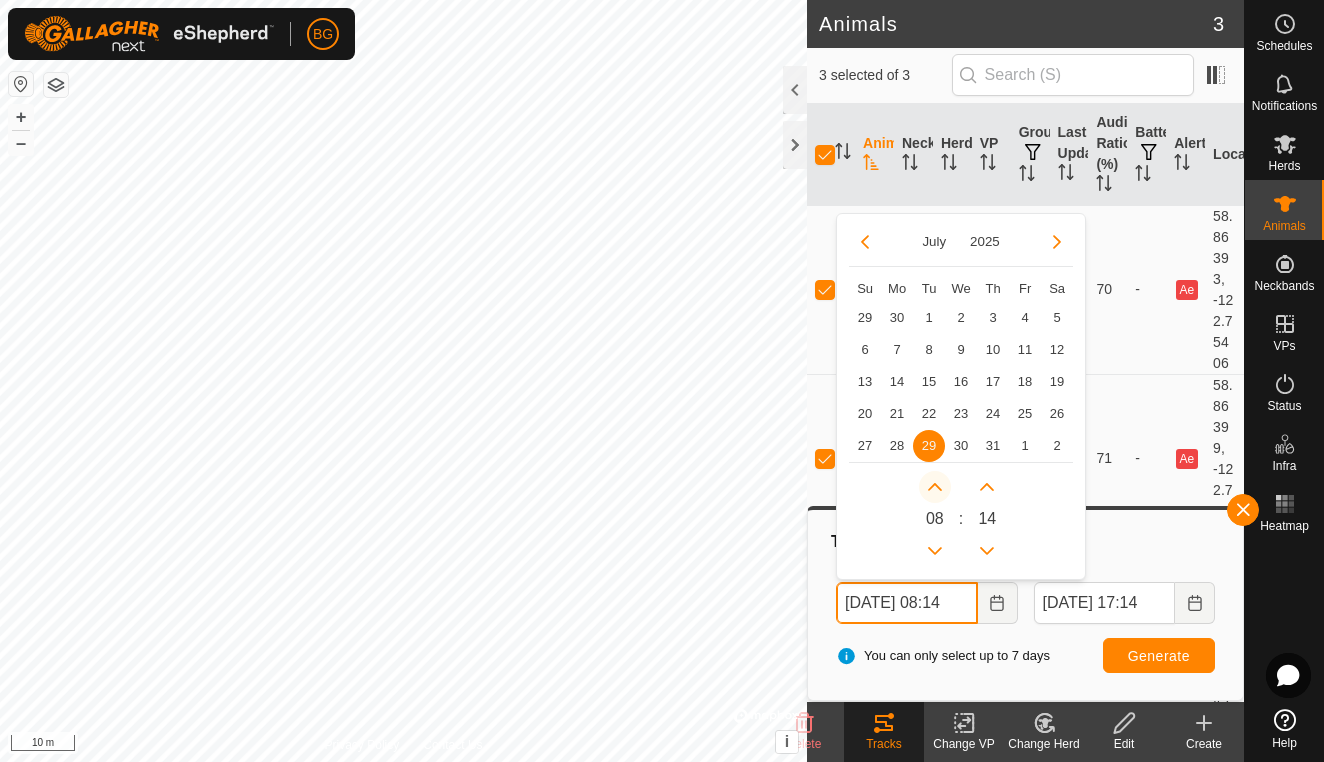 click 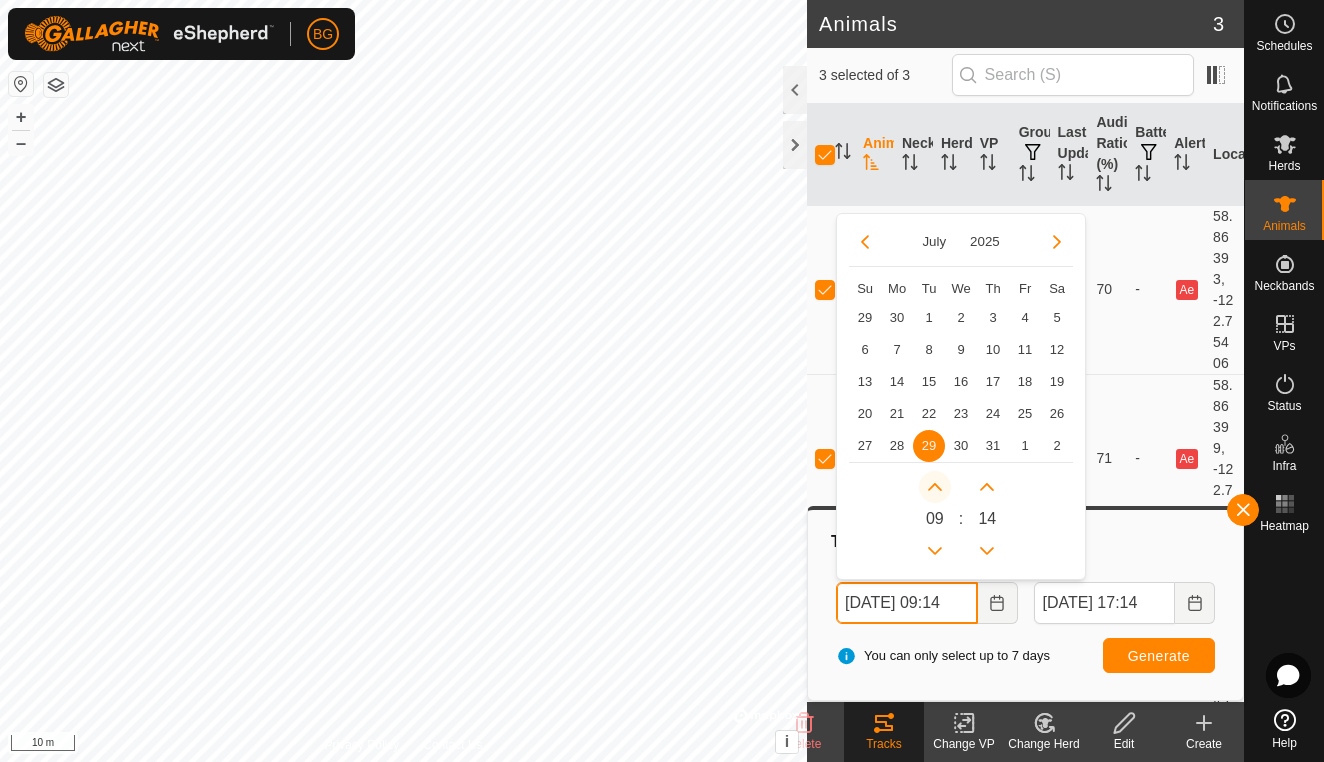 click 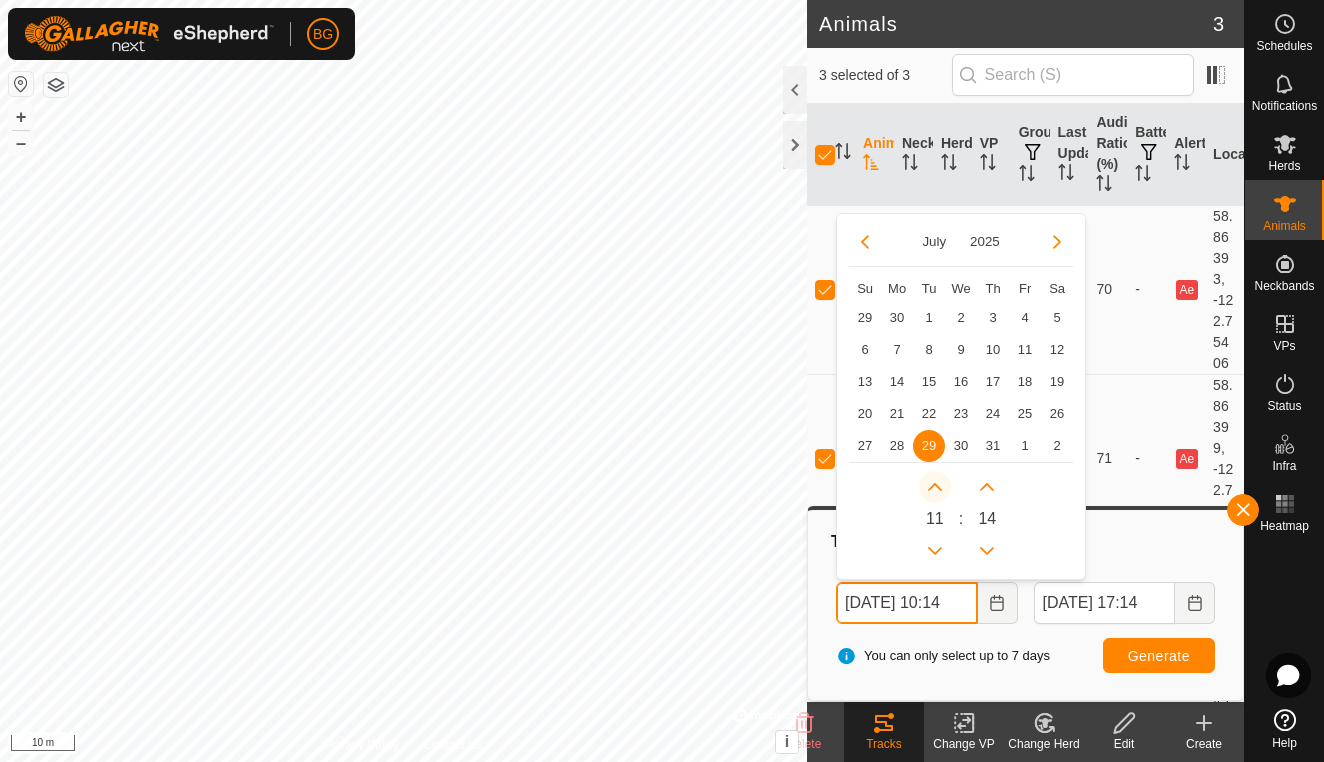click 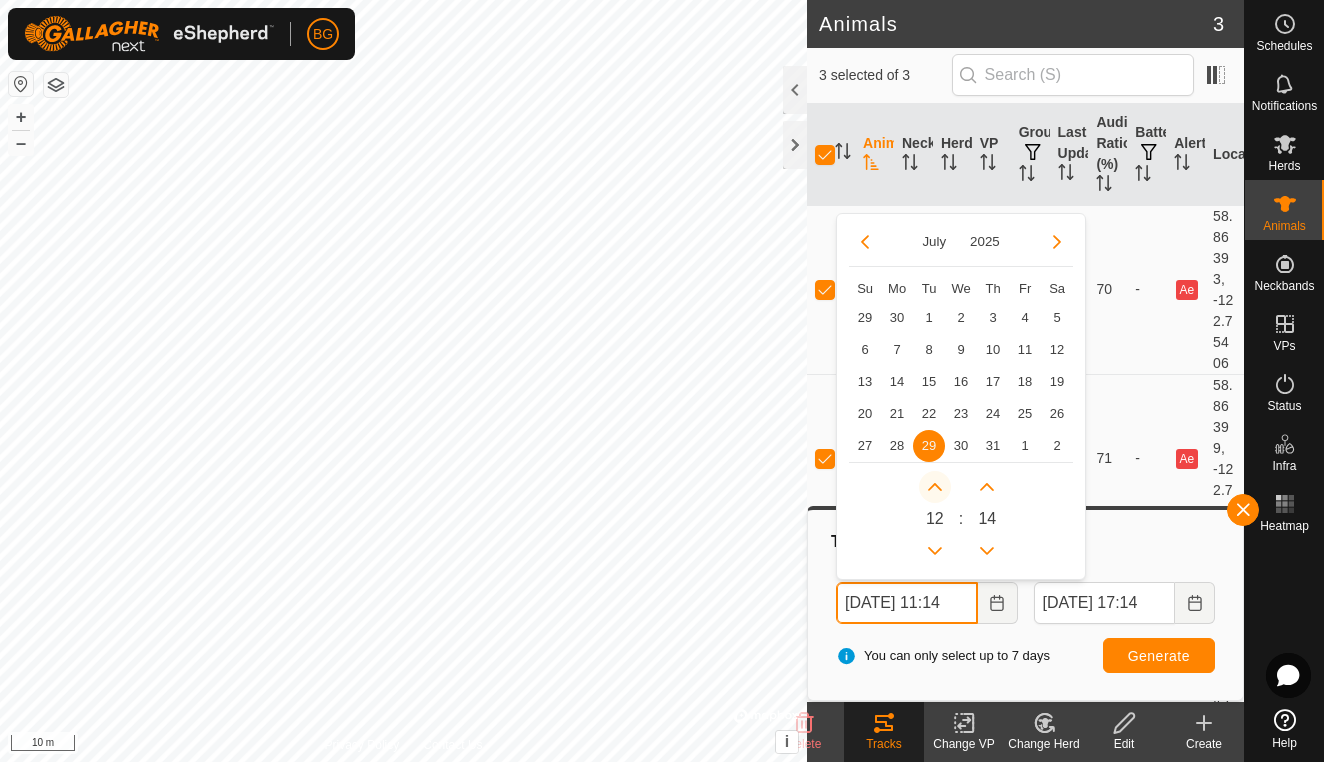 click 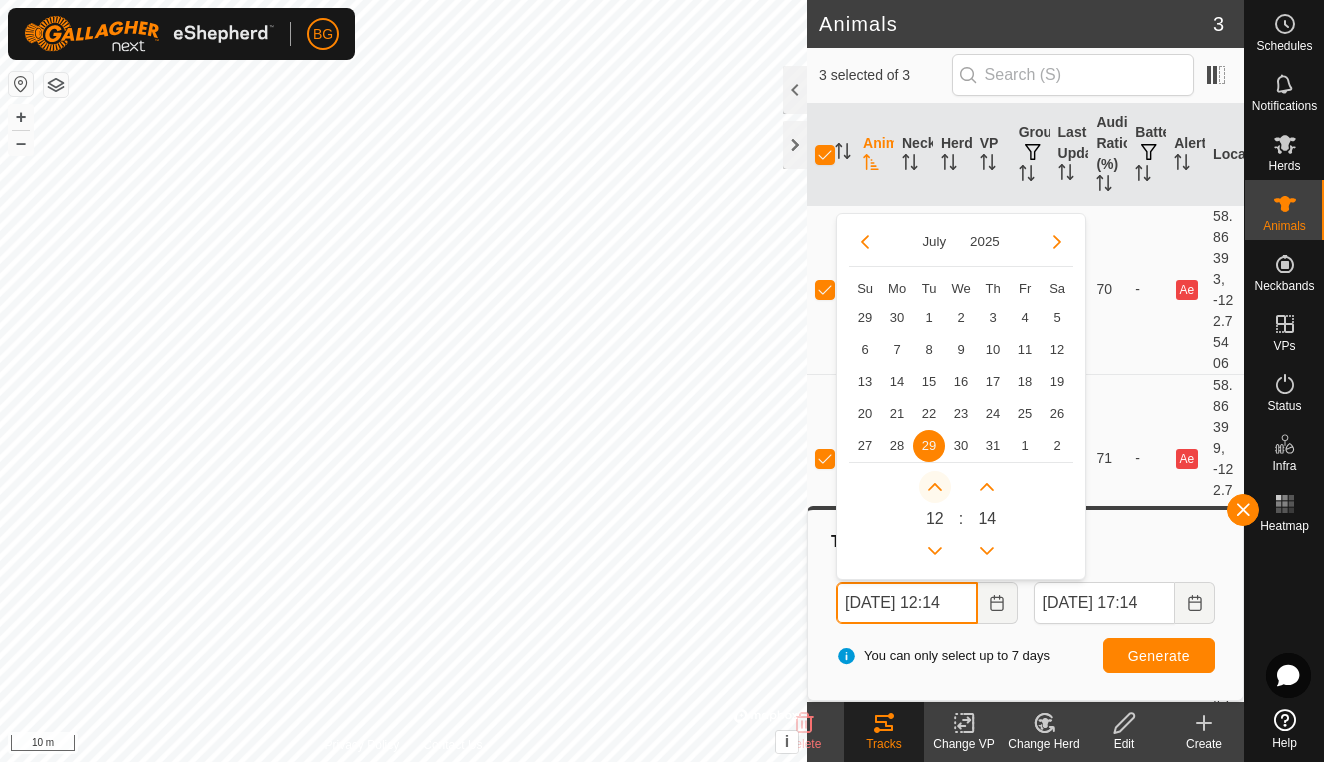 click 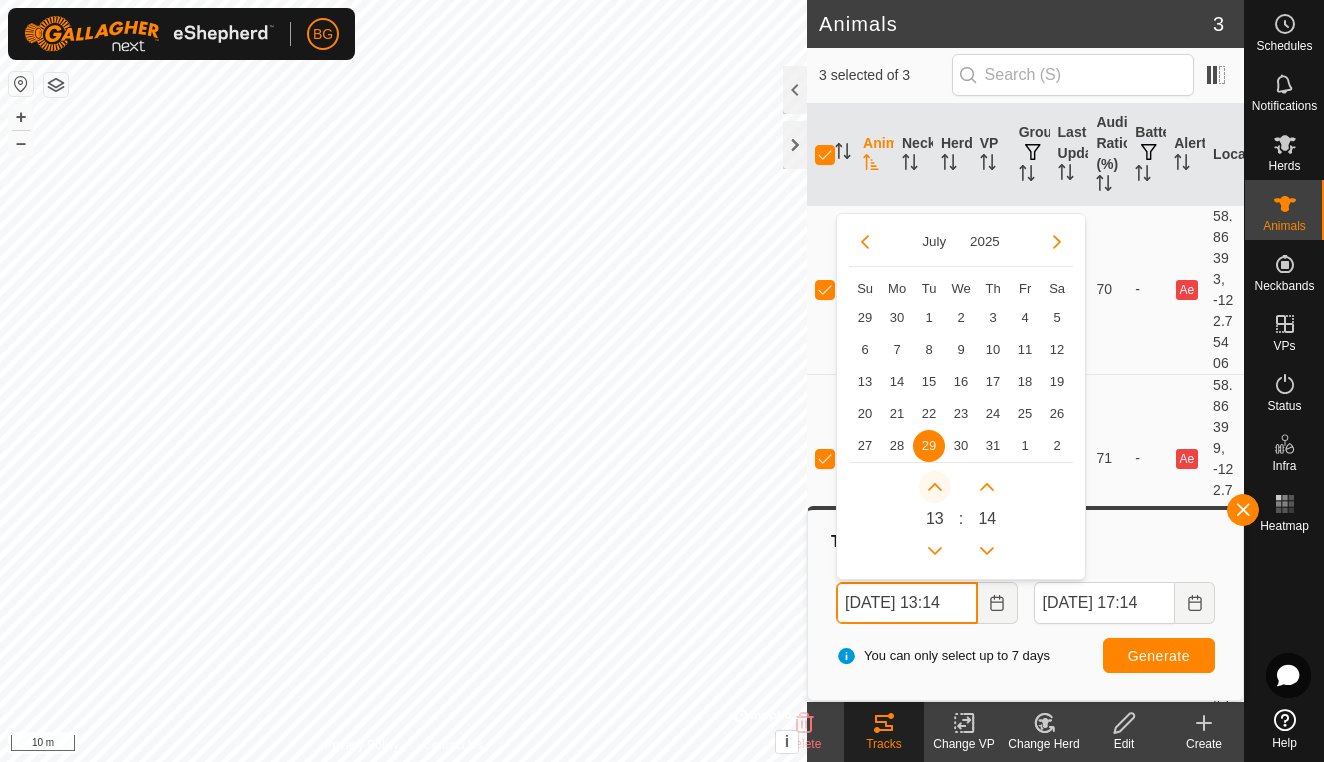 click 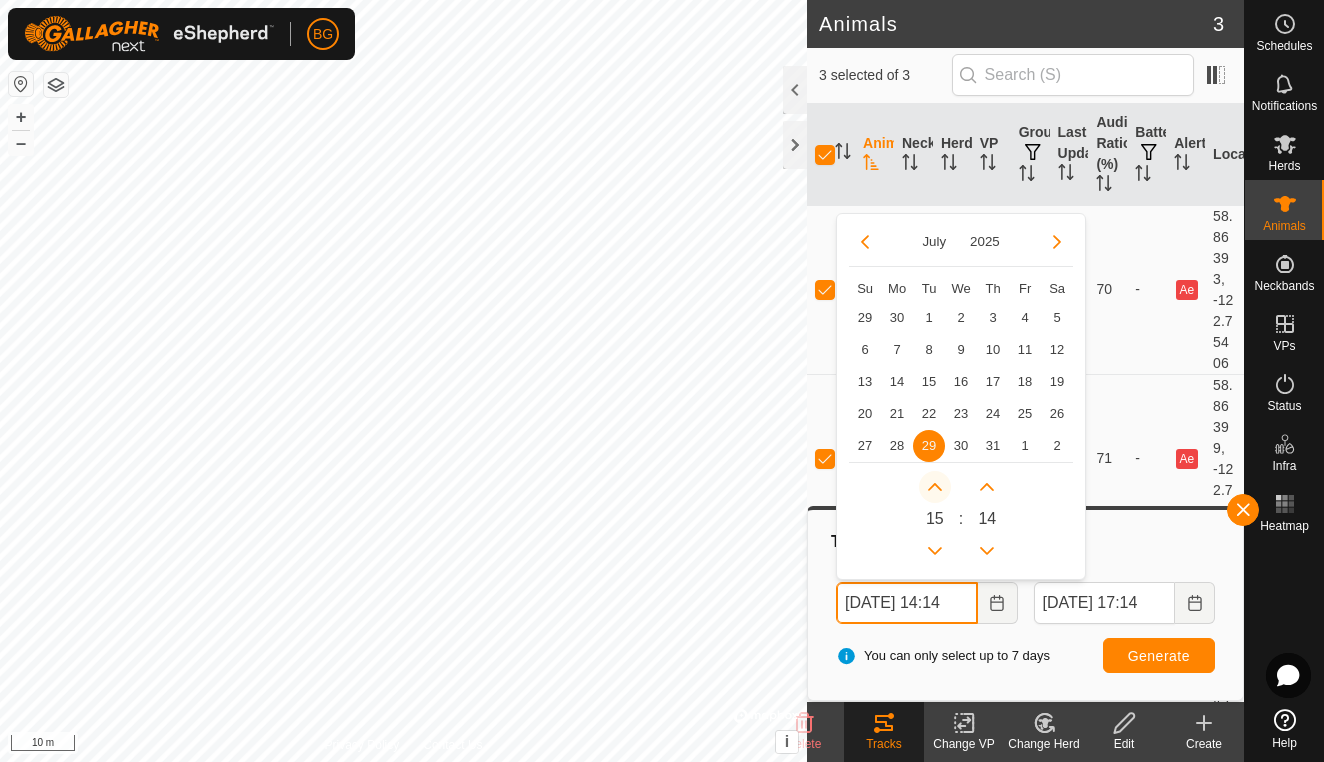 click 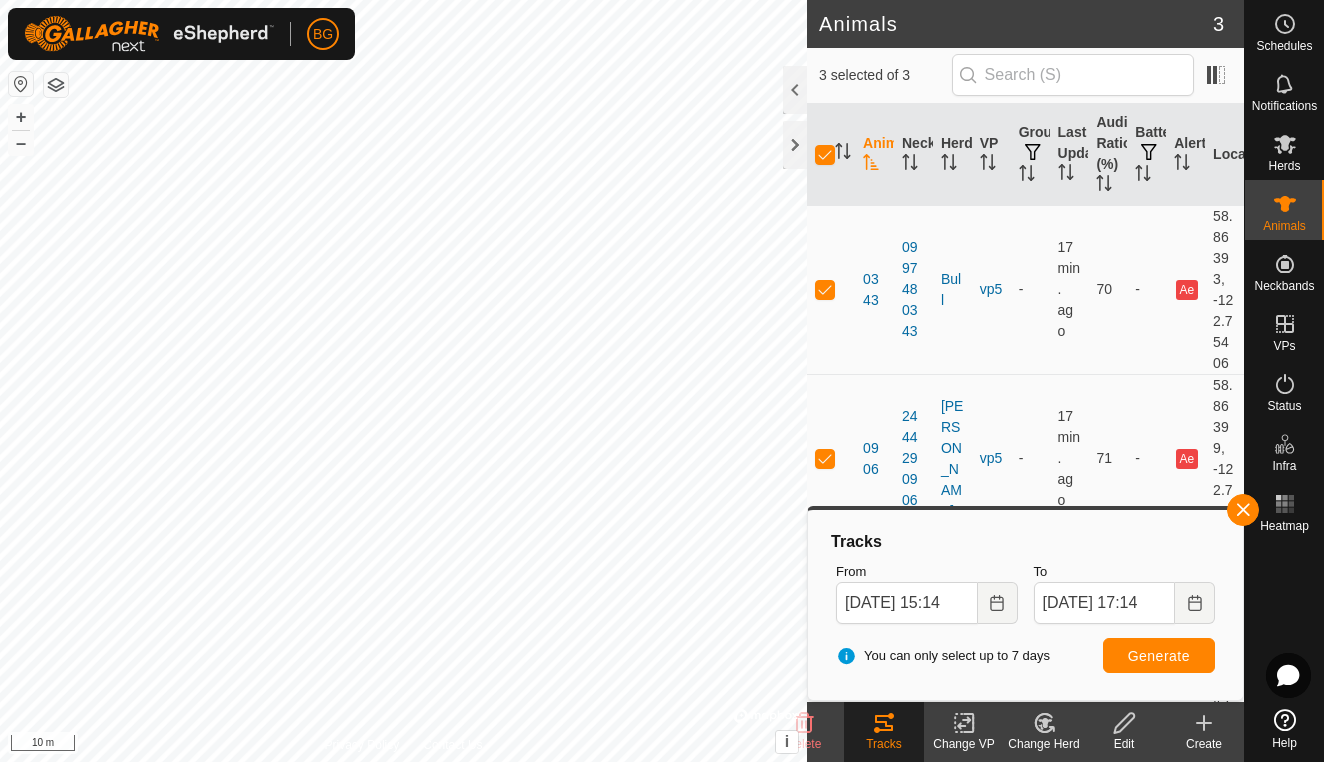 click on "Generate" at bounding box center [1159, 656] 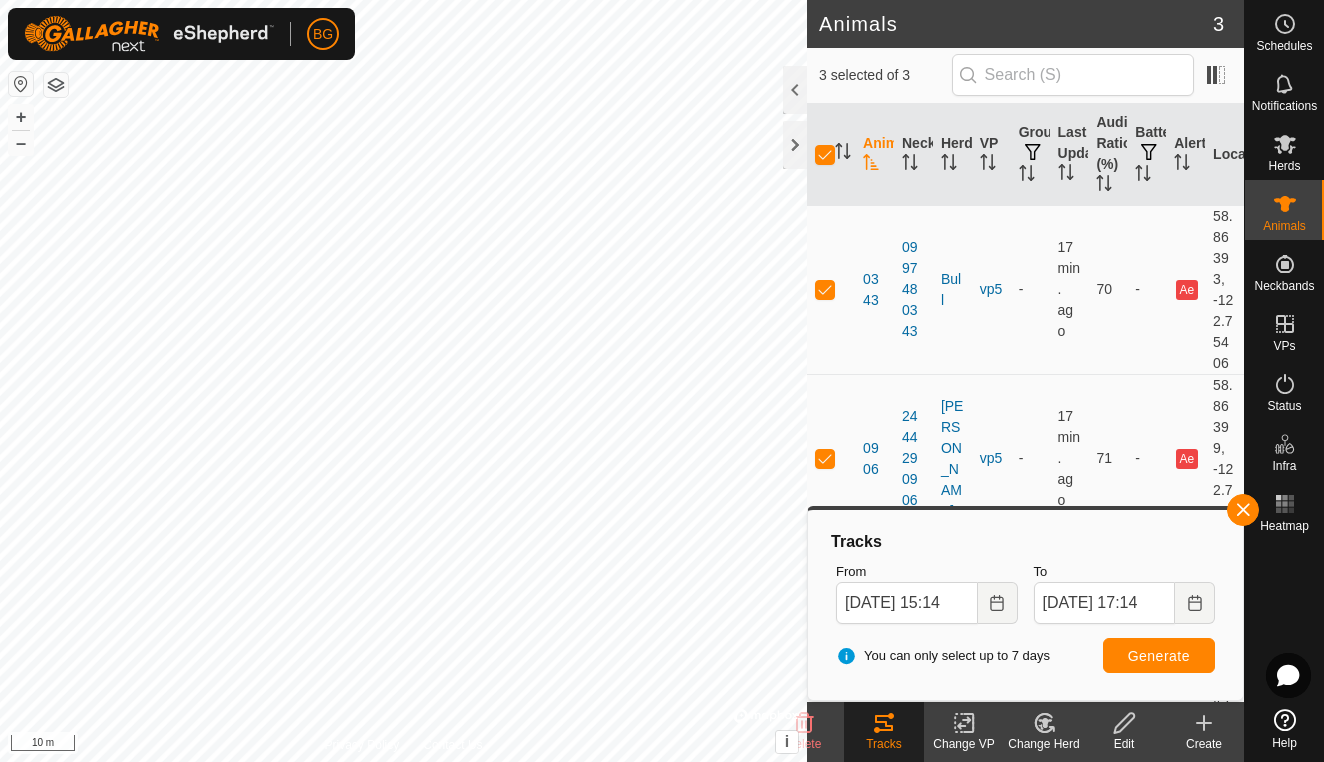 click on "BG Schedules Notifications Herds Animals Neckbands VPs Status Infra Heatmap Help Animals 3  3 selected of 3   Animal   Neckband   Herd   VP   Groups   Last Updated   Audio Ratio (%)   Battery   Alerts   Location   0343   0997480343   Bull  vp5  -  17 min. ago  70  -  Ae   58.86393, -122.75406   0906   2444290906   [PERSON_NAME]  vp5  -  17 min. ago  71  -  Ae   58.86399, -122.75402   4500   2401254500   Bug  vp5  -  17 min. ago  70  -  Ae   58.86375, -122.75445  Delete  Tracks   Change VP   Change Herd   Edit   Create  Privacy Policy Contact Us
0343
0997480343
-
[DATE] 7:37:05 AM
+ – ⇧ i ©  Mapbox , ©  OpenStreetMap ,  Improve this map 10 m
Tracks From [DATE] 15:14 To [DATE] 17:14 You can only select up to 7 days Generate" at bounding box center (662, 381) 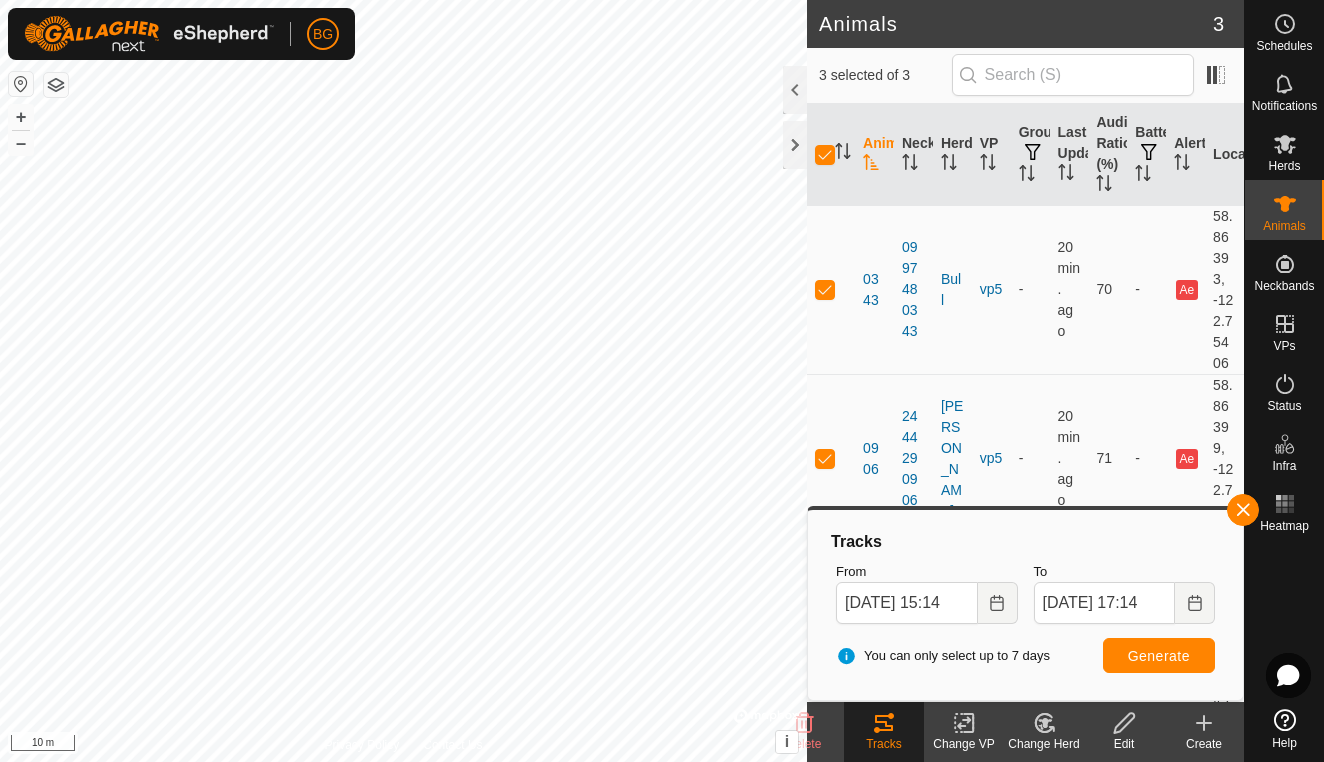 click 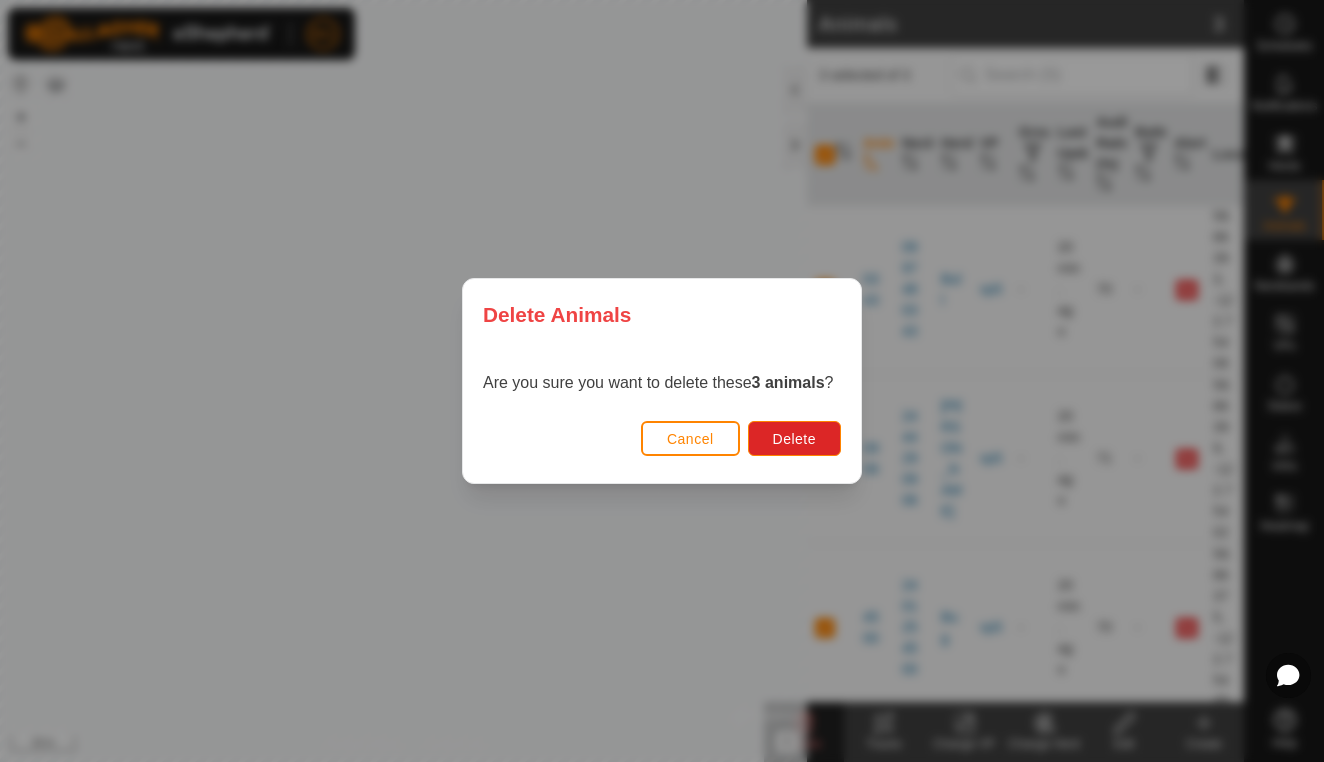 click on "Cancel" at bounding box center [690, 439] 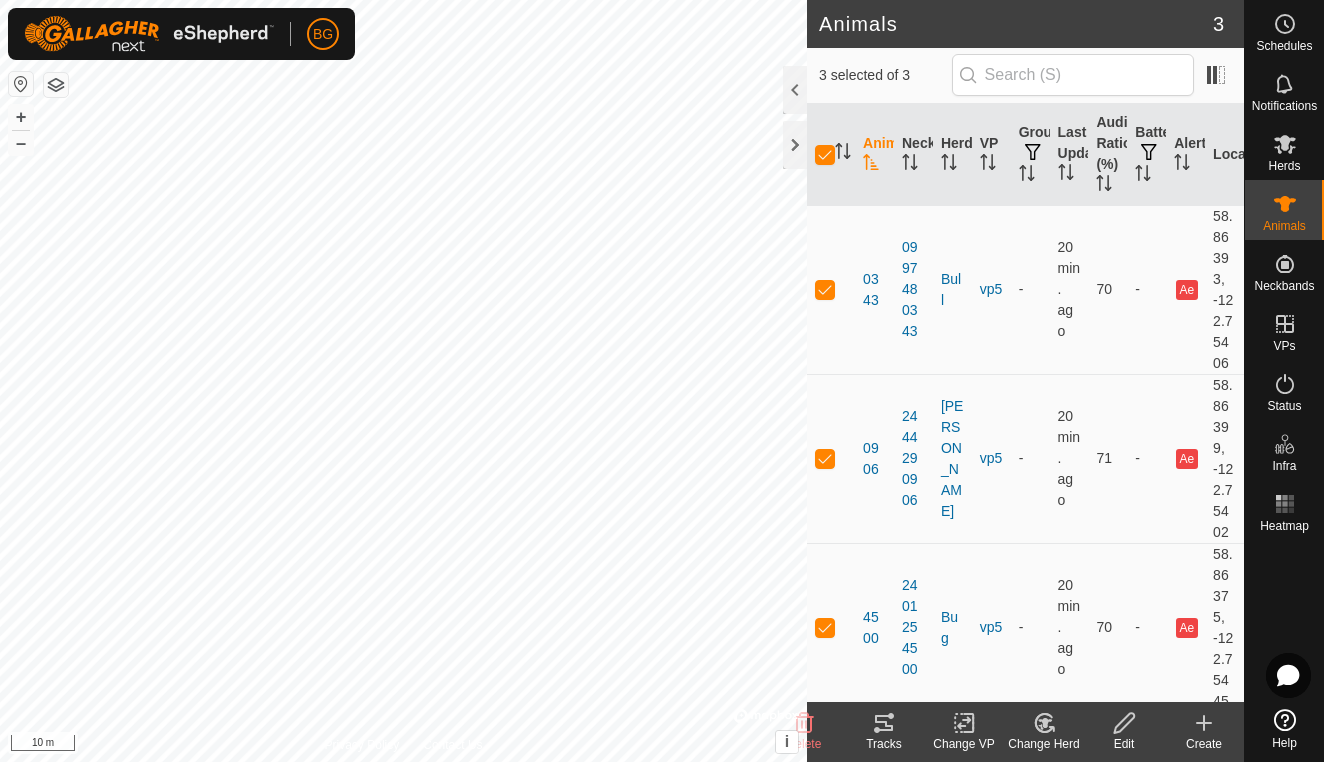 click 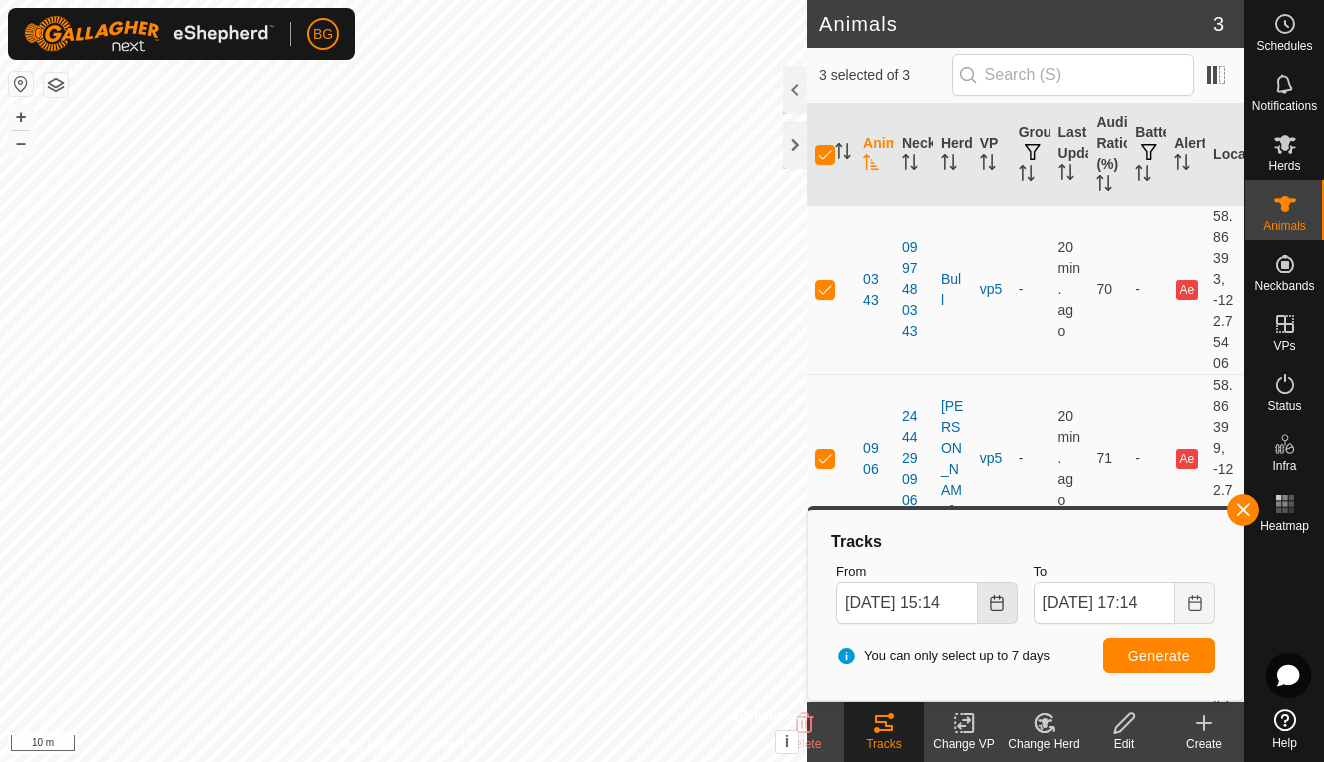 click 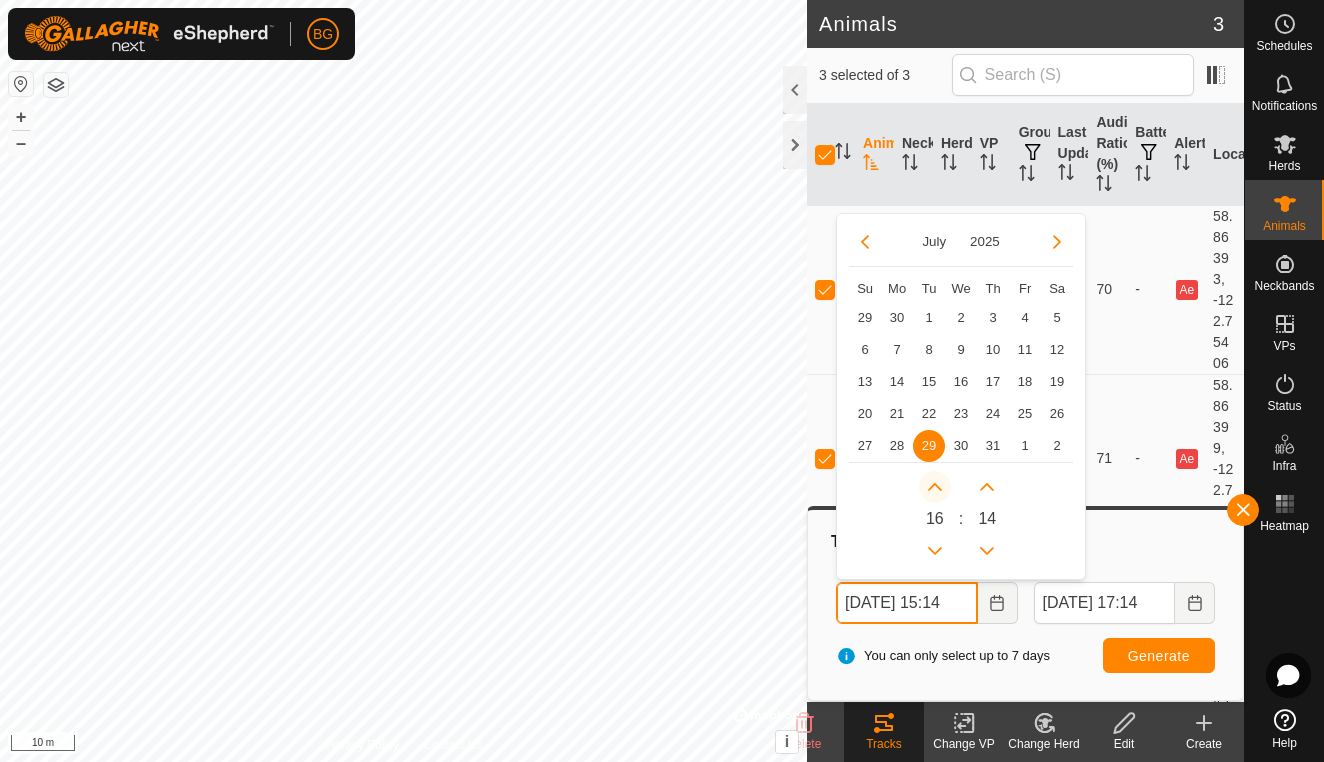 click at bounding box center [935, 487] 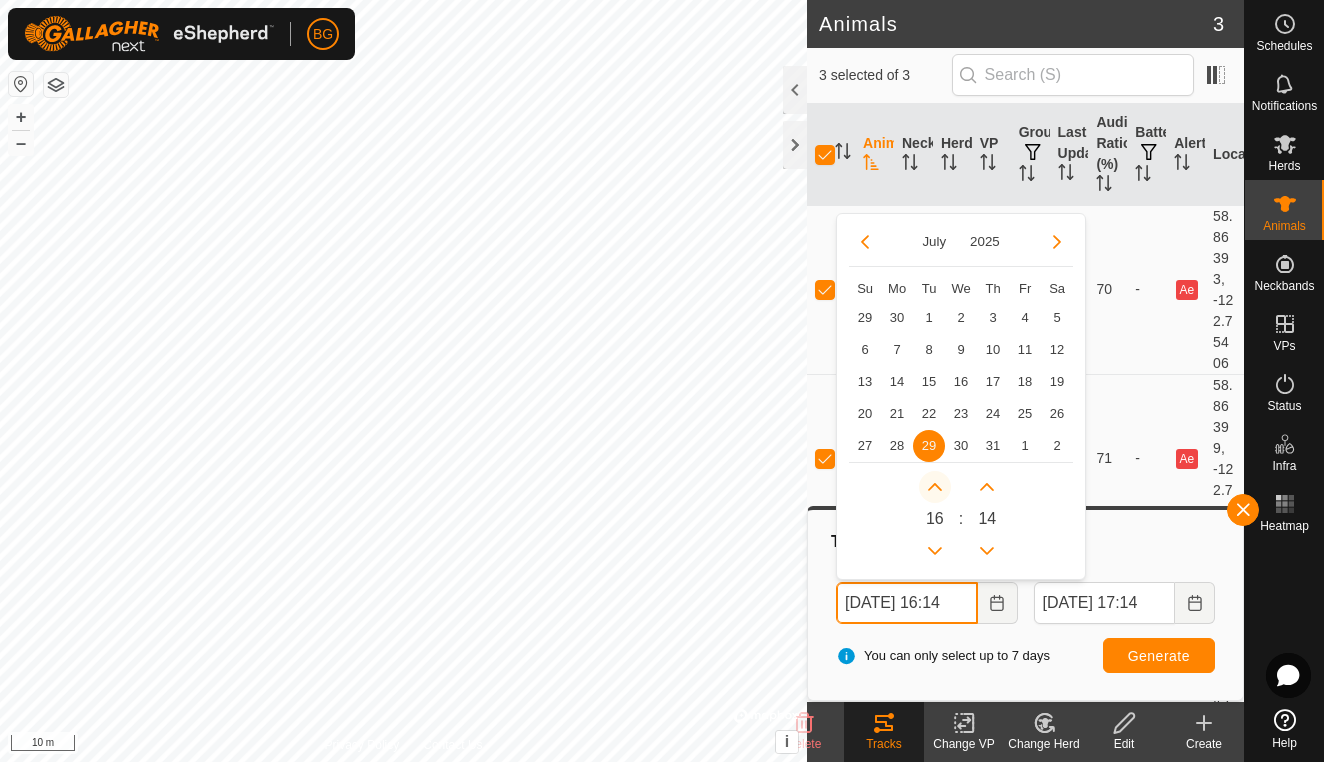 click at bounding box center (935, 487) 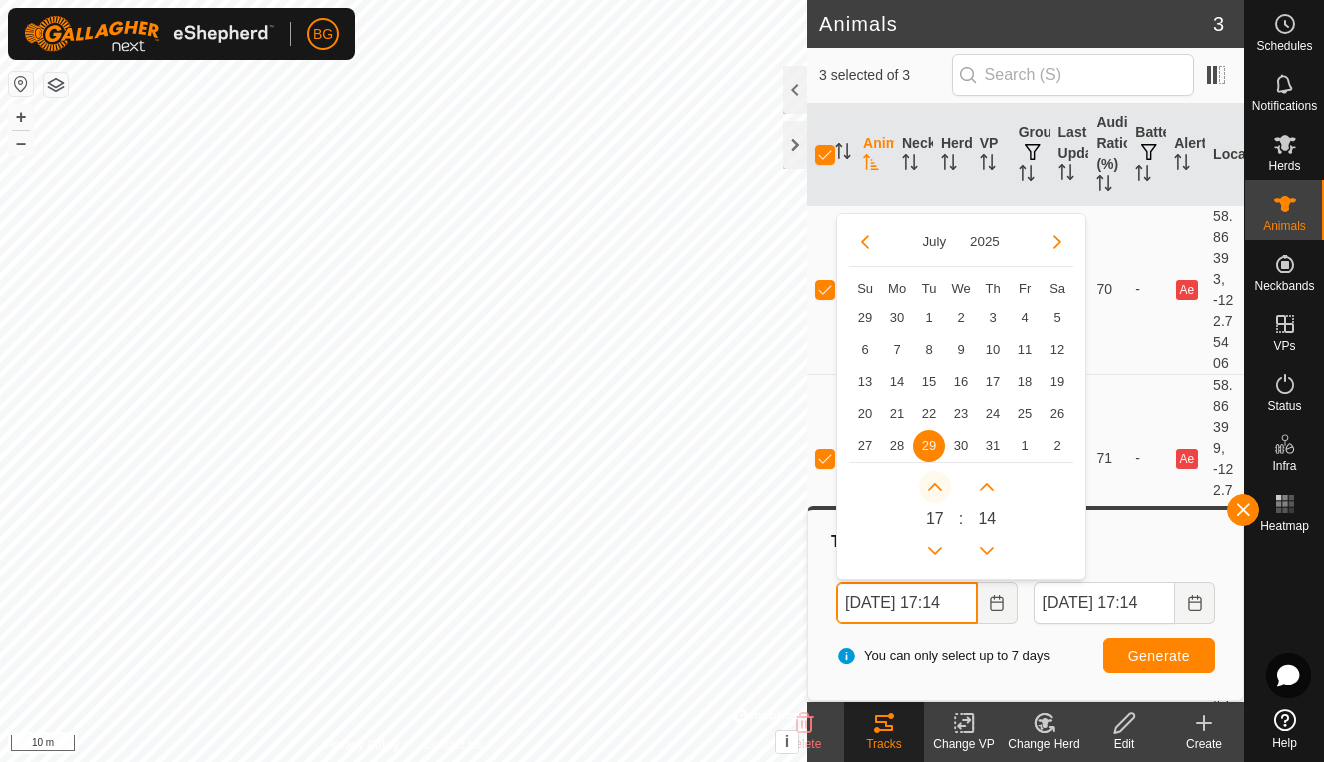 click at bounding box center (935, 487) 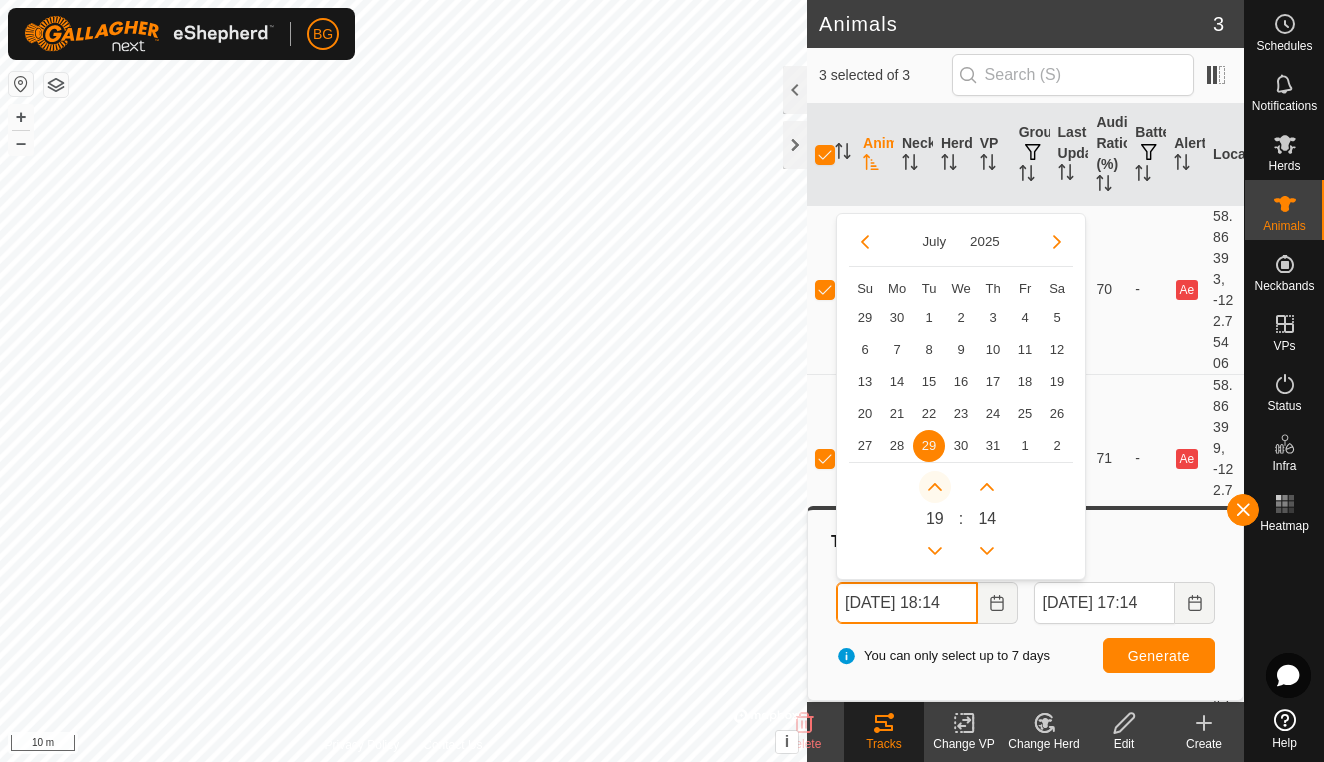 click at bounding box center (935, 487) 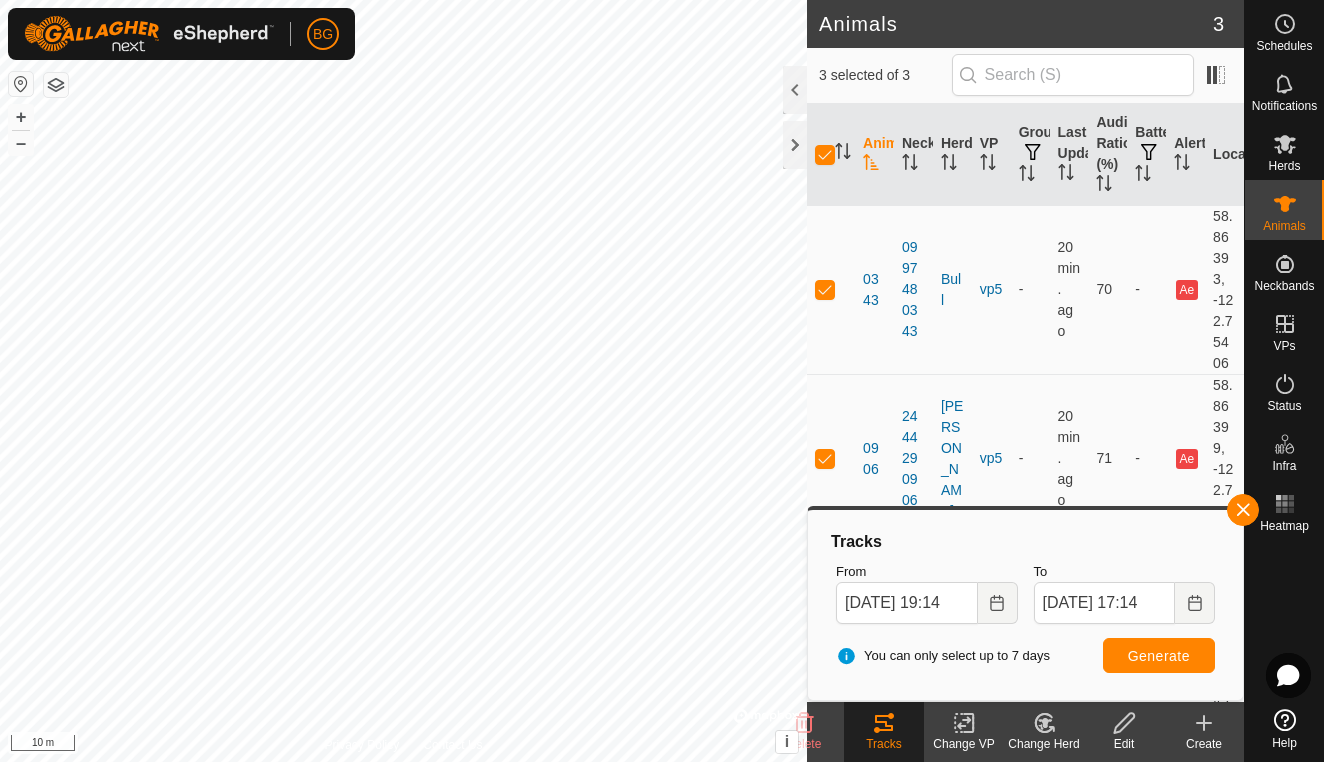 click on "Generate" at bounding box center [1159, 655] 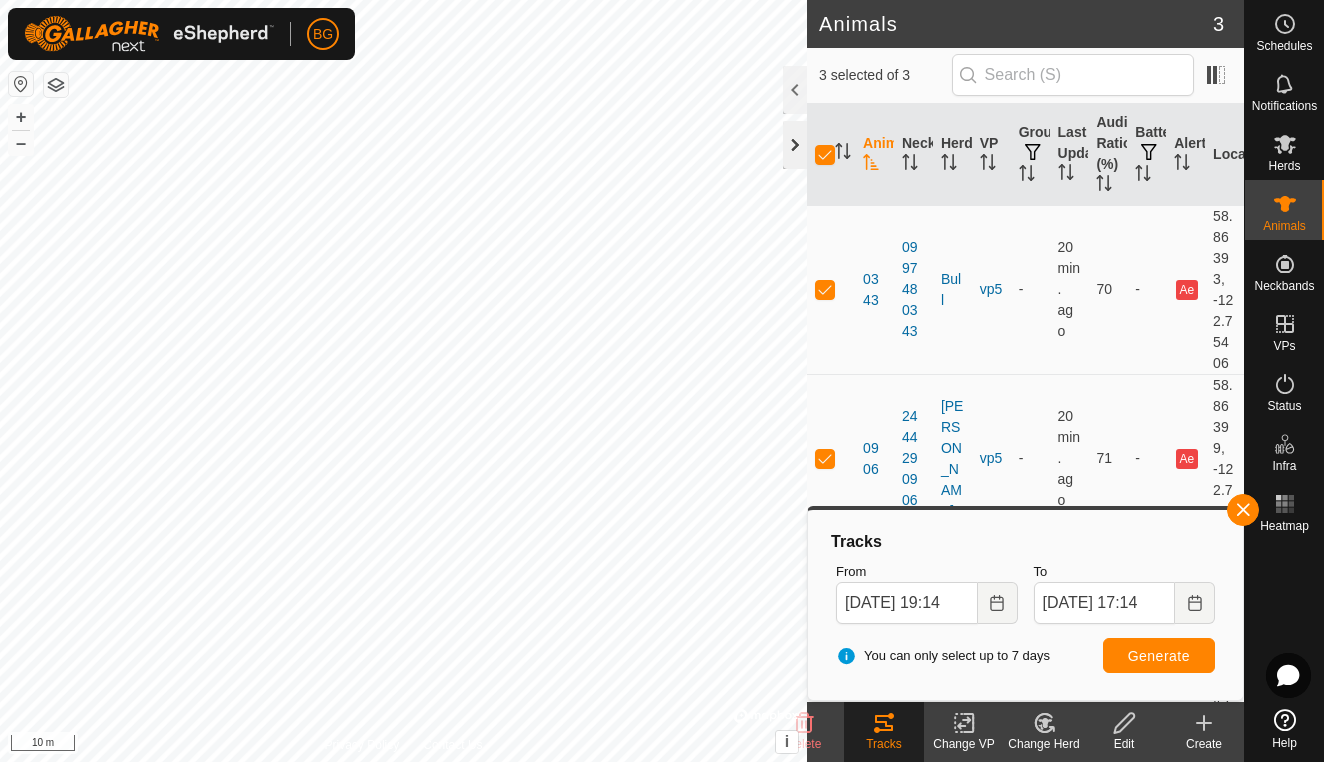 click 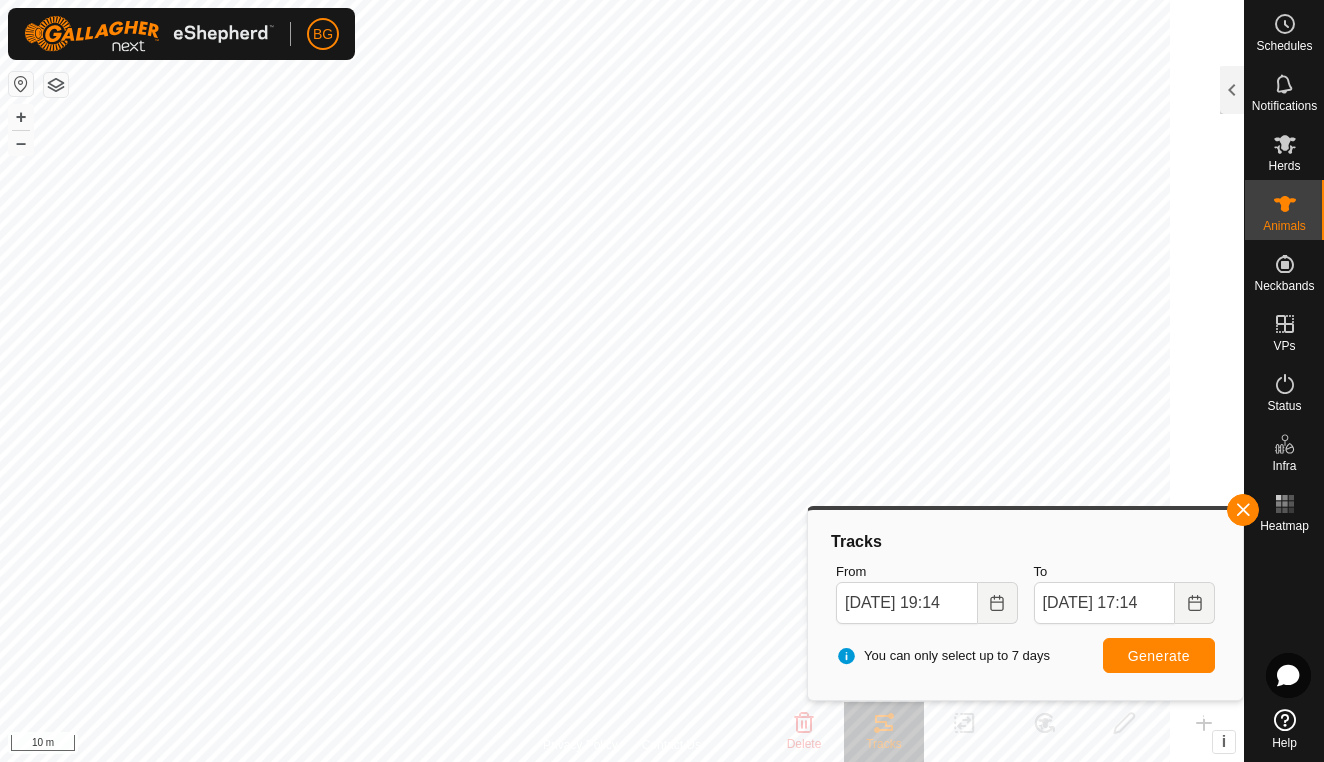 click on "BG Schedules Notifications Herds Animals Neckbands VPs Status Infra Heatmap Help Animals 3  3 selected of 3   Animal   Neckband   Herd   VP   Groups   Last Updated   Audio Ratio (%)   Battery   Alerts   Location   0343   0997480343   Bull  vp5  -  20 min. ago  70  -  Ae   58.86393, -122.75406   0906   2444290906   [PERSON_NAME]  vp5  -  20 min. ago  71  -  Ae   58.86399, -122.75402   4500   2401254500   Bug  vp5  -  20 min. ago  70  -  Ae   58.86375, -122.75445  Delete  Tracks   Change VP   Change Herd   Edit   Create  Privacy Policy Contact Us
4500
2401254500
vp5
[DATE] 9:05:42 PM
Audio
+ – ⇧ i ©  Mapbox , ©  OpenStreetMap ,  Improve this map 10 m
Tracks From [DATE] 19:14 To [DATE] 17:14 You can only select up to 7 days Generate" at bounding box center [662, 381] 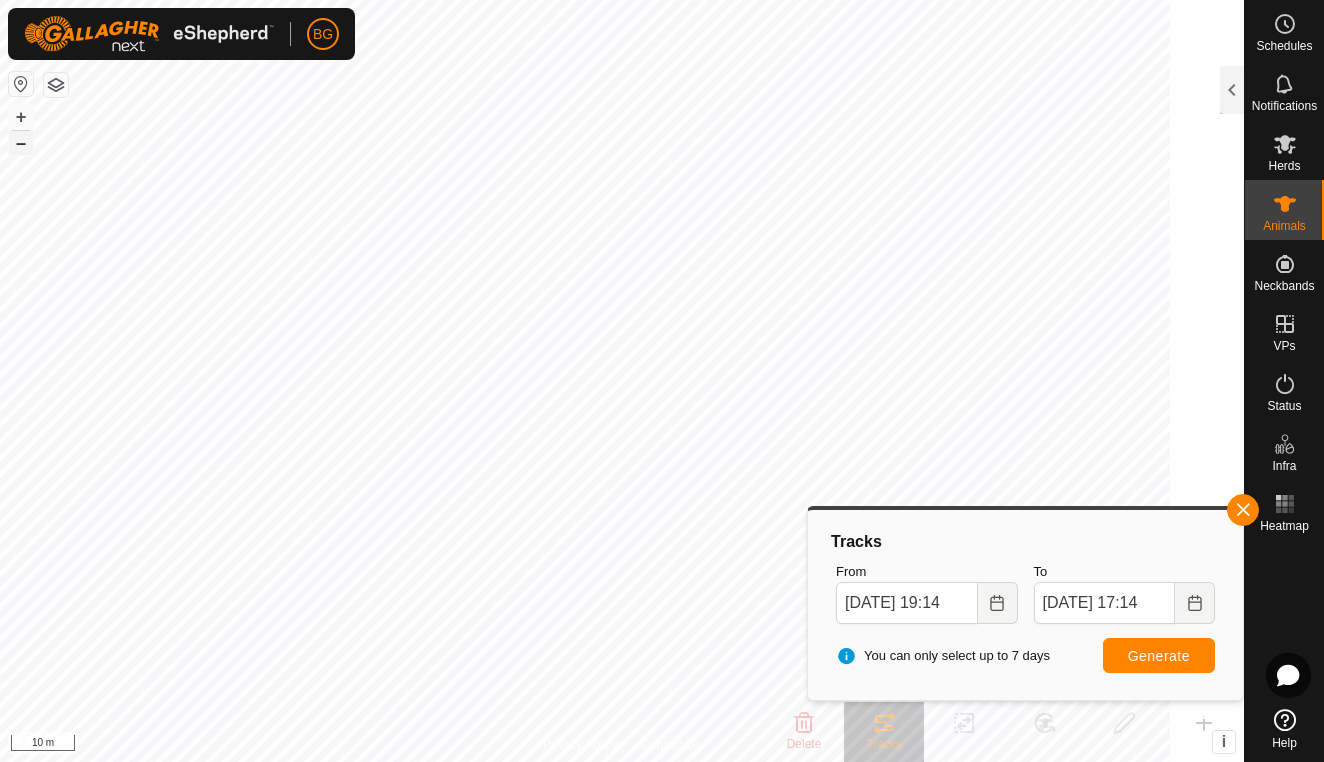 click on "–" at bounding box center [21, 143] 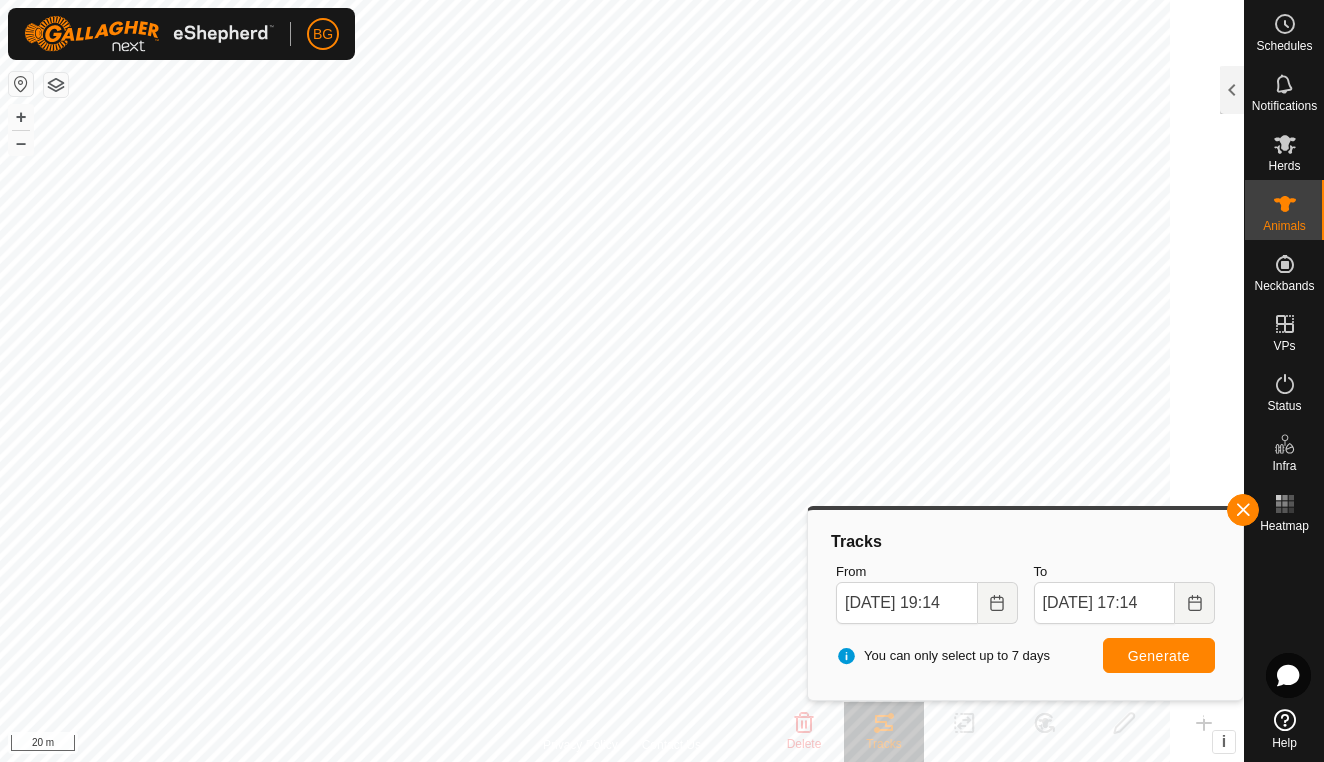 click on "Generate" at bounding box center [1159, 656] 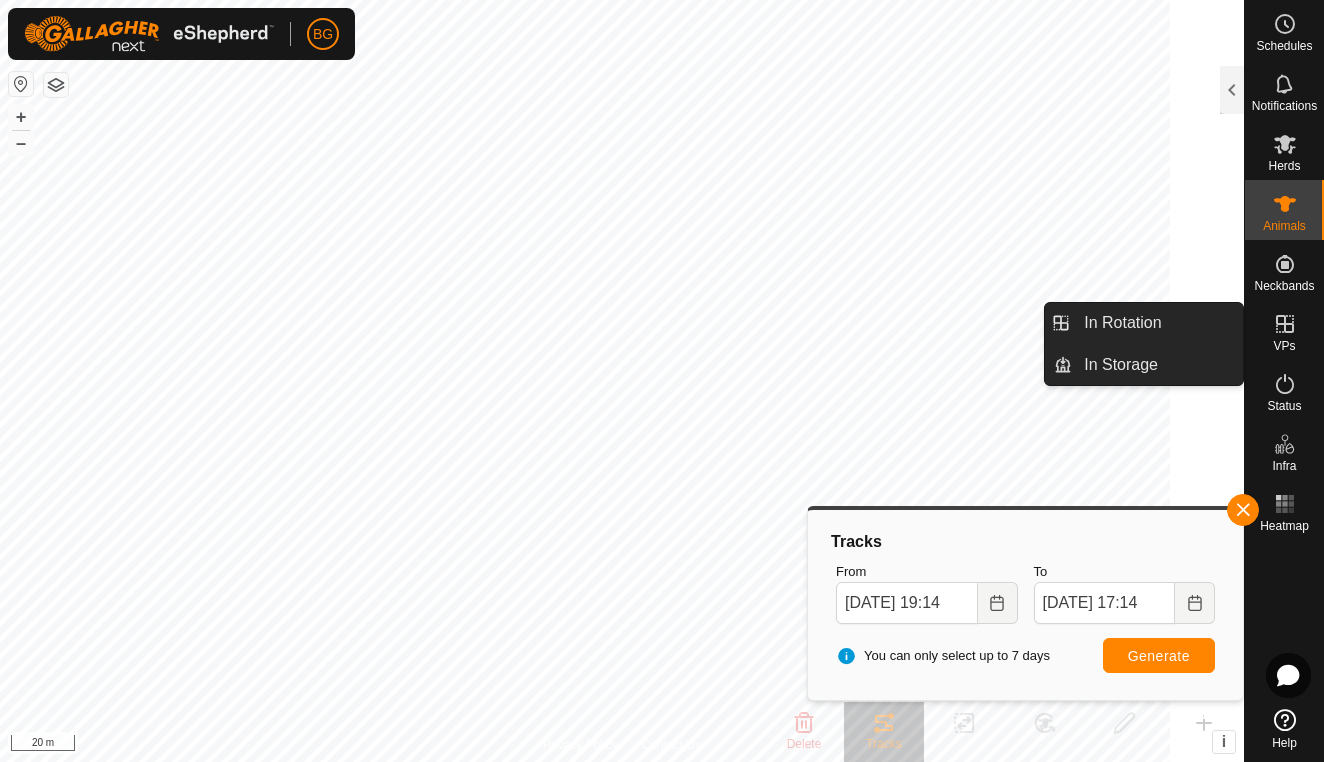 click 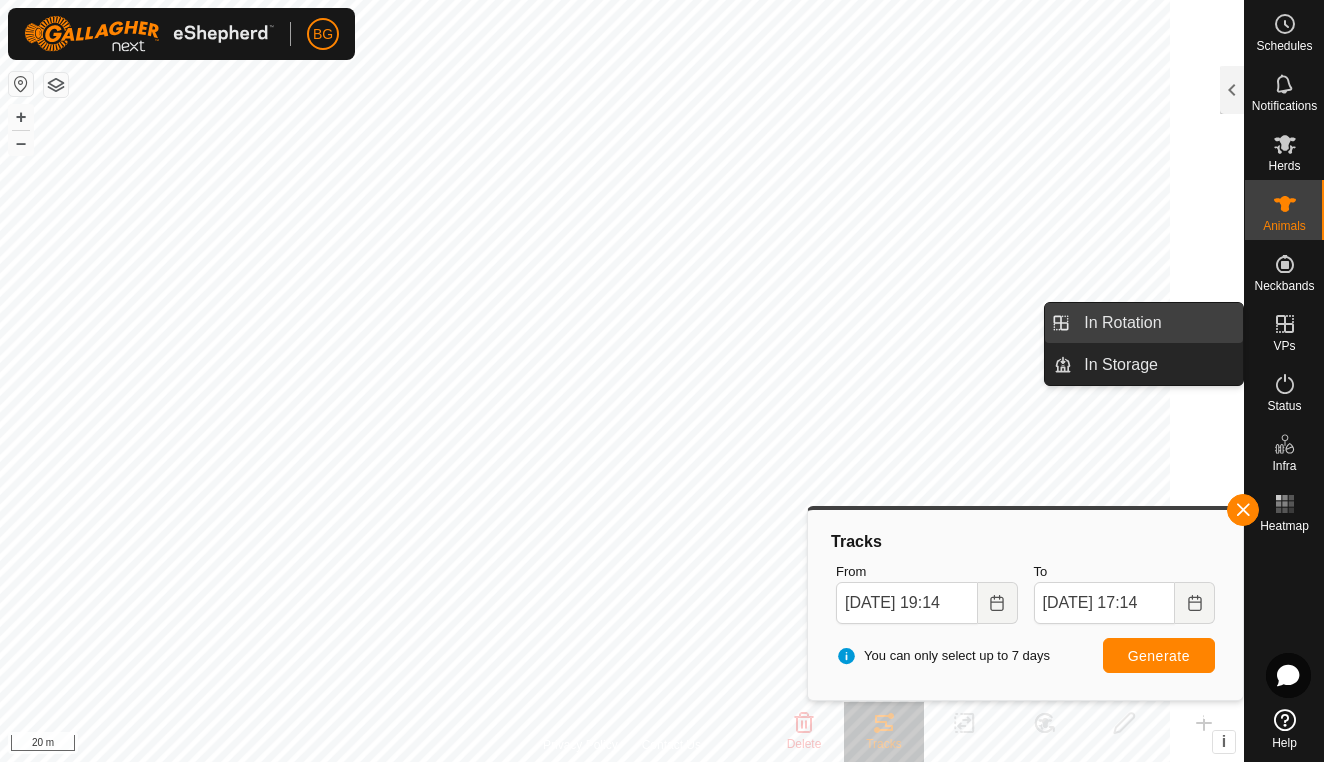 click on "In Rotation" at bounding box center [1157, 323] 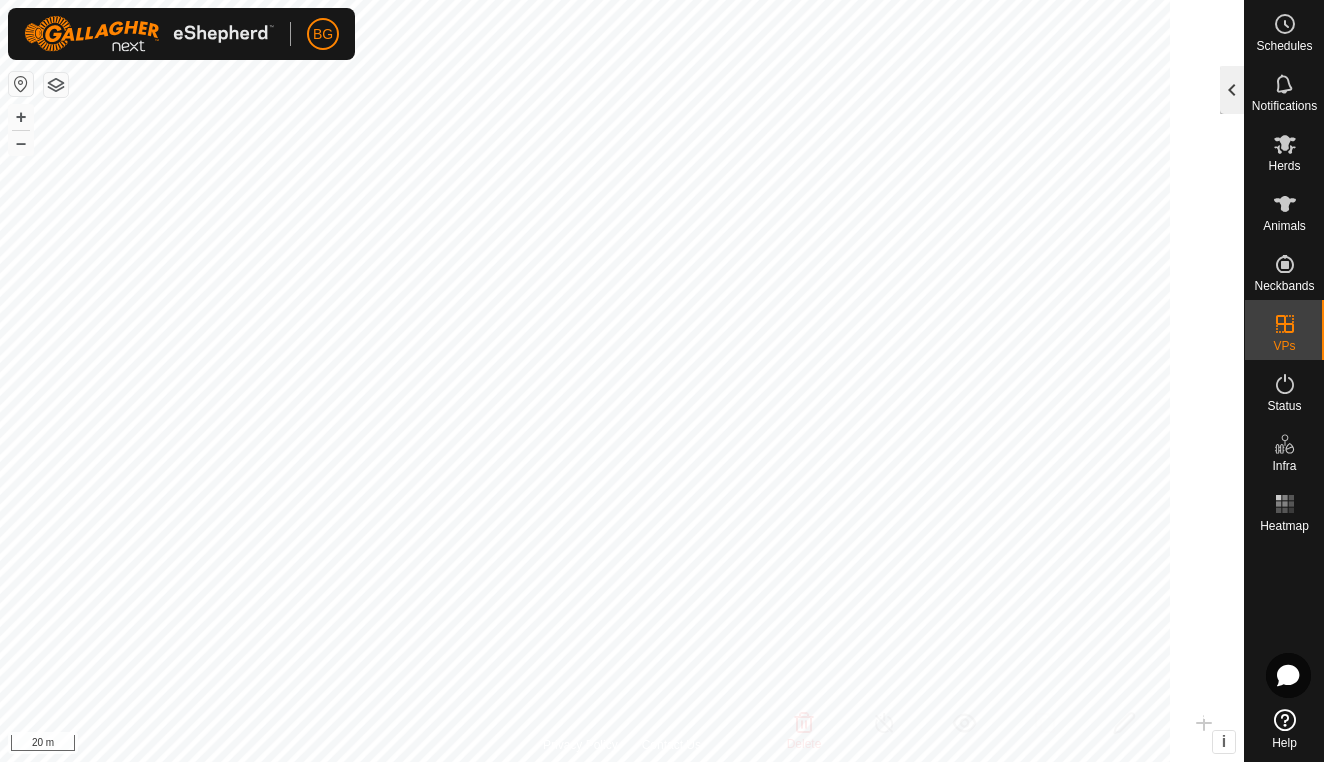 click 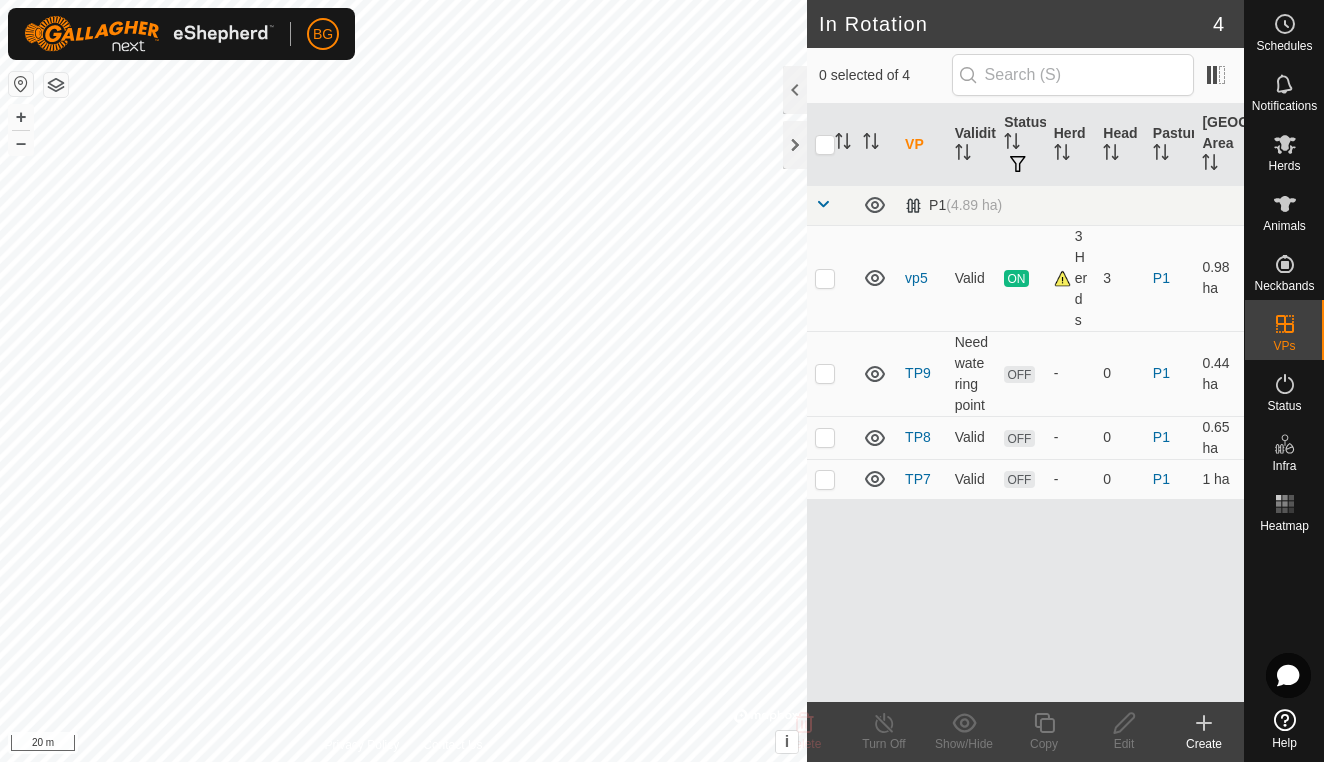 click 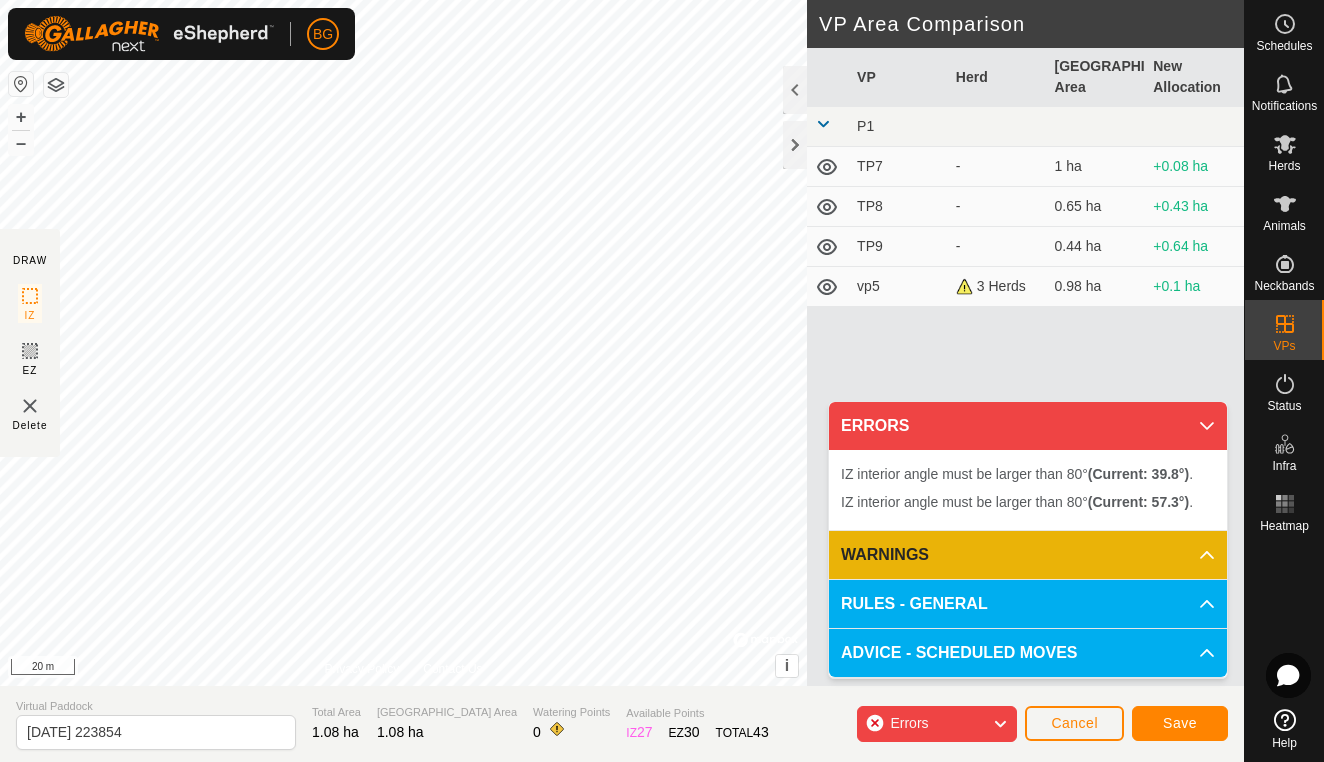 click on "IZ interior angle must be larger than 80°  (Current: 57.3°) . + – ⇧ i ©  Mapbox , ©  OpenStreetMap ,  Improve this map 20 m" at bounding box center (403, 343) 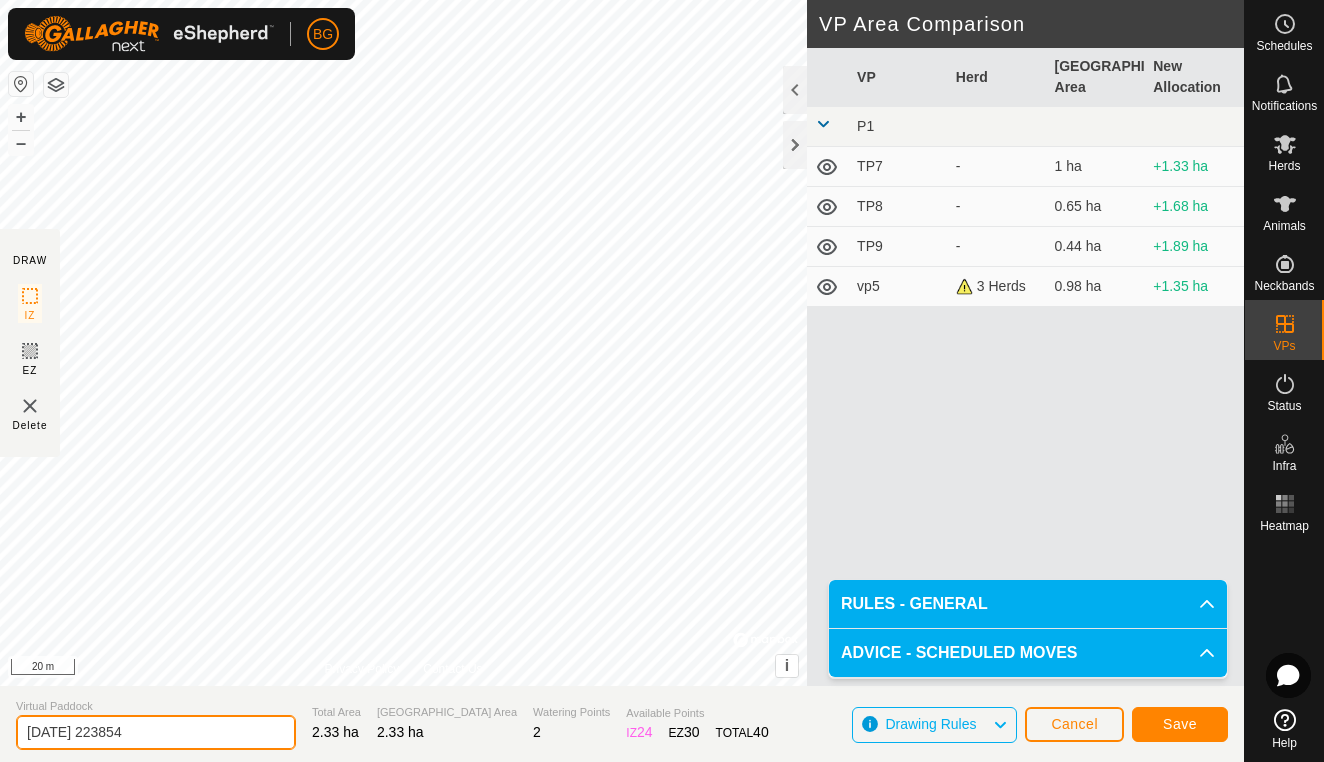 click on "[DATE] 223854" 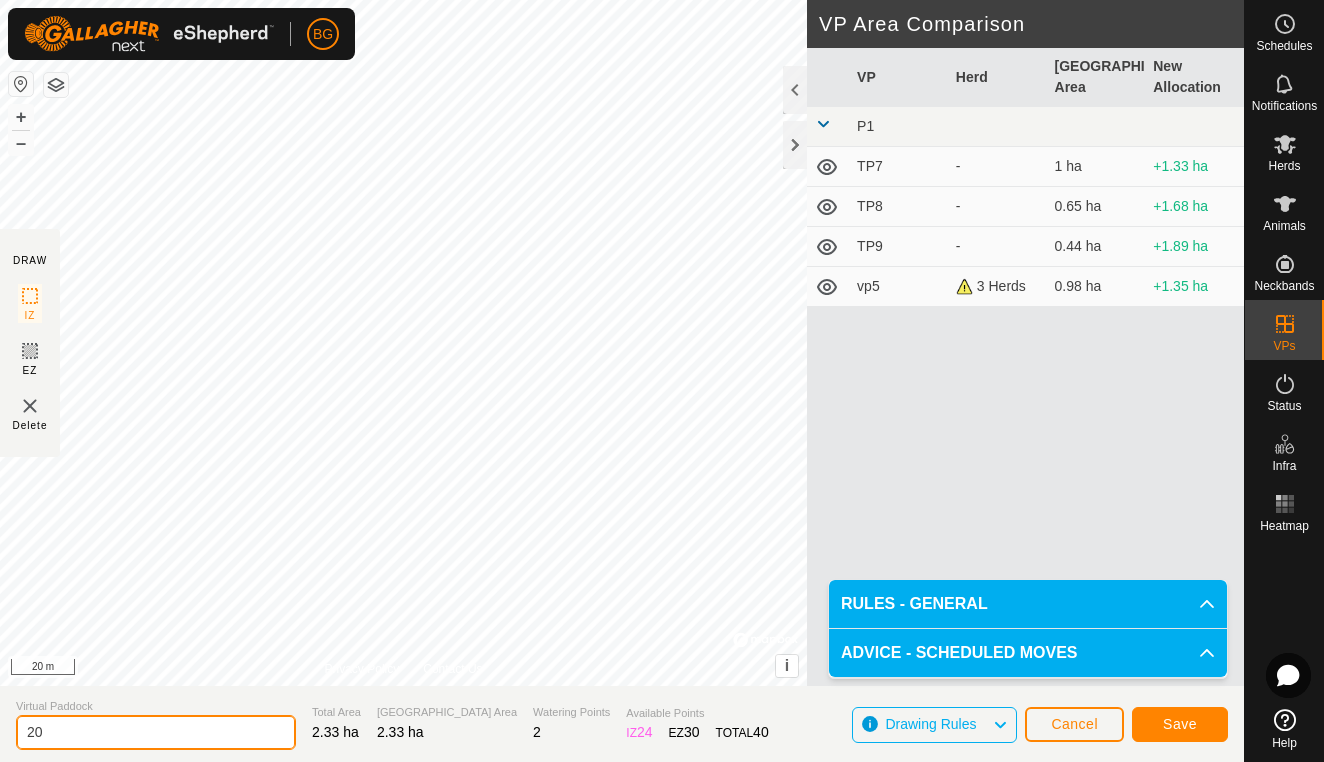 type on "2" 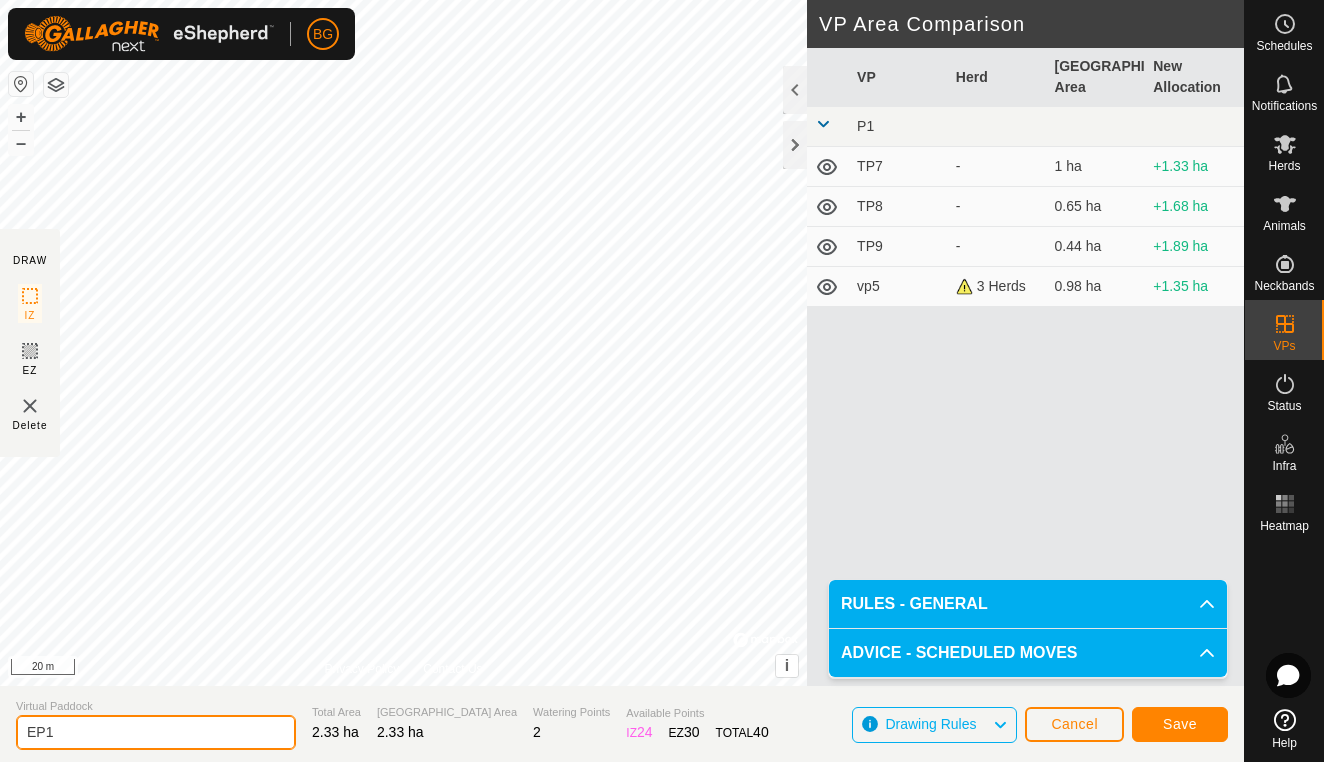 type on "EP1" 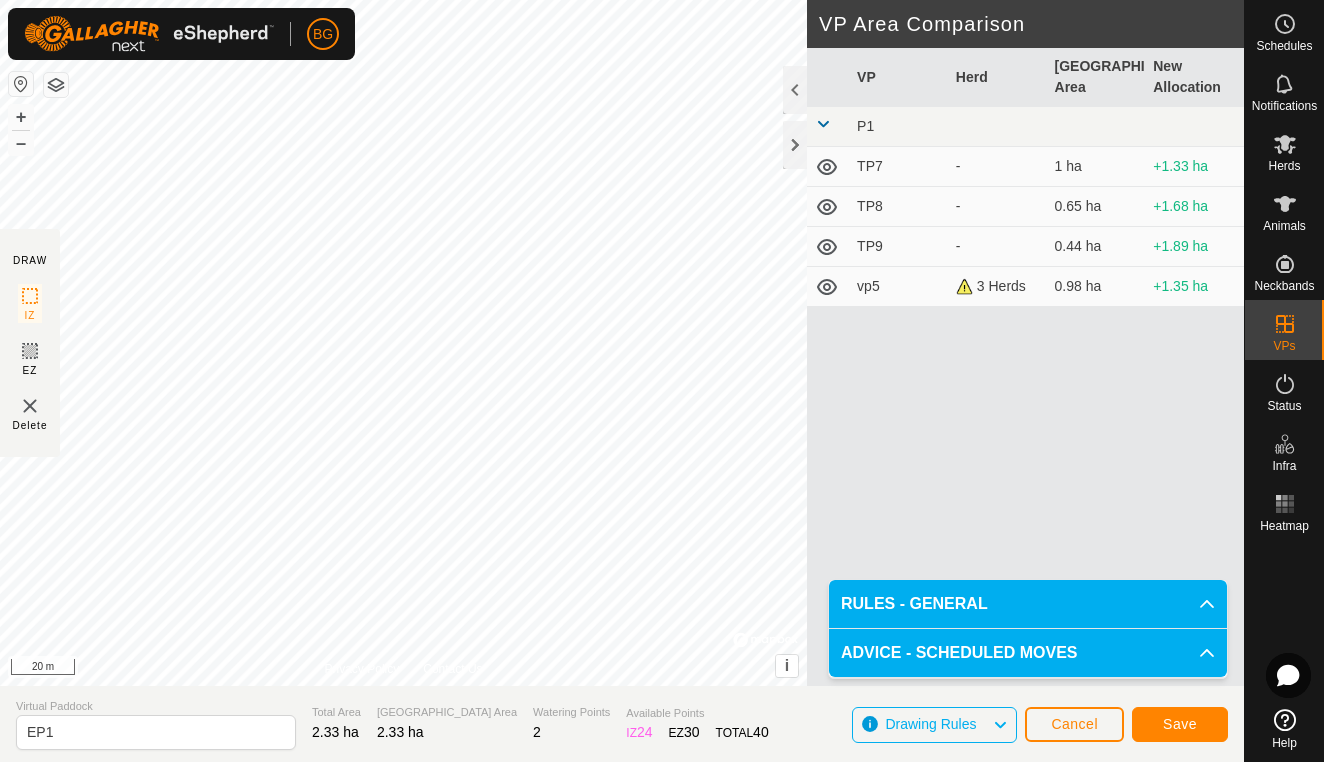 click on "Save" 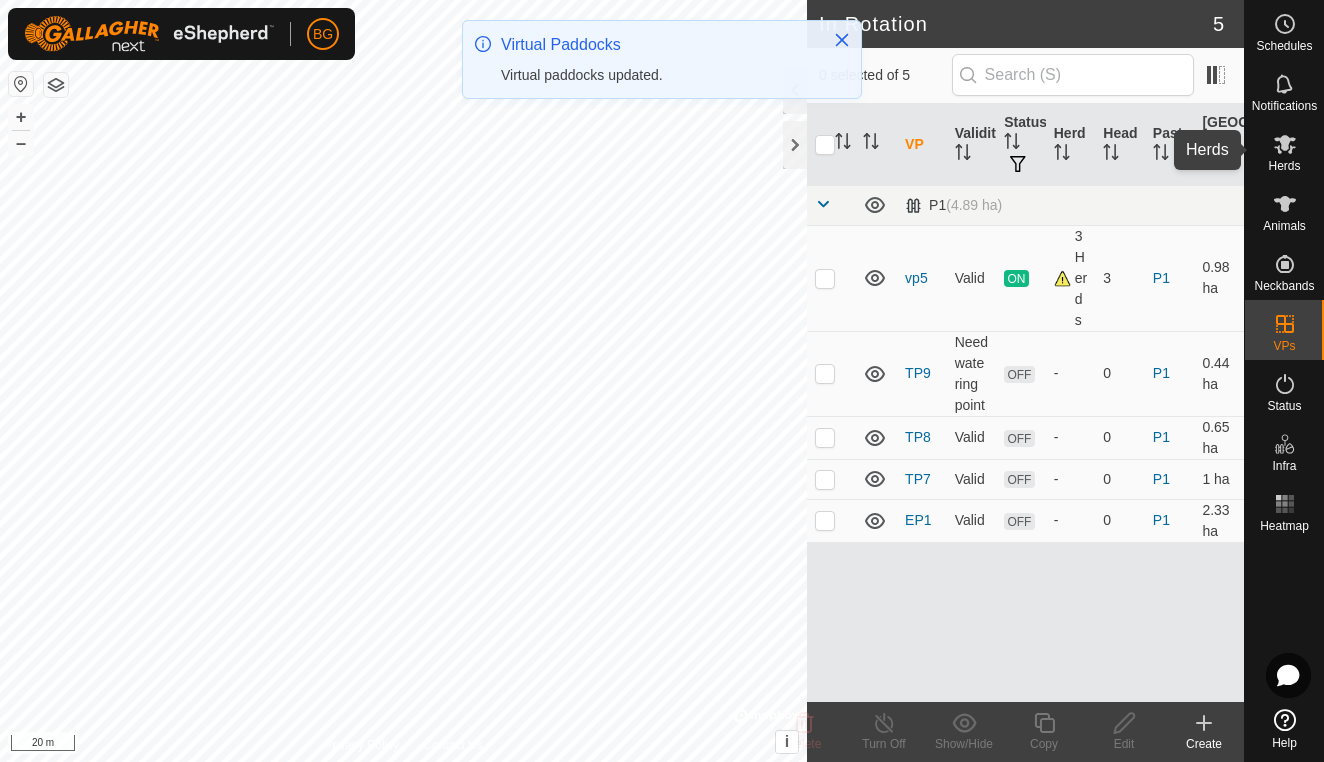 click on "Herds" at bounding box center (1284, 166) 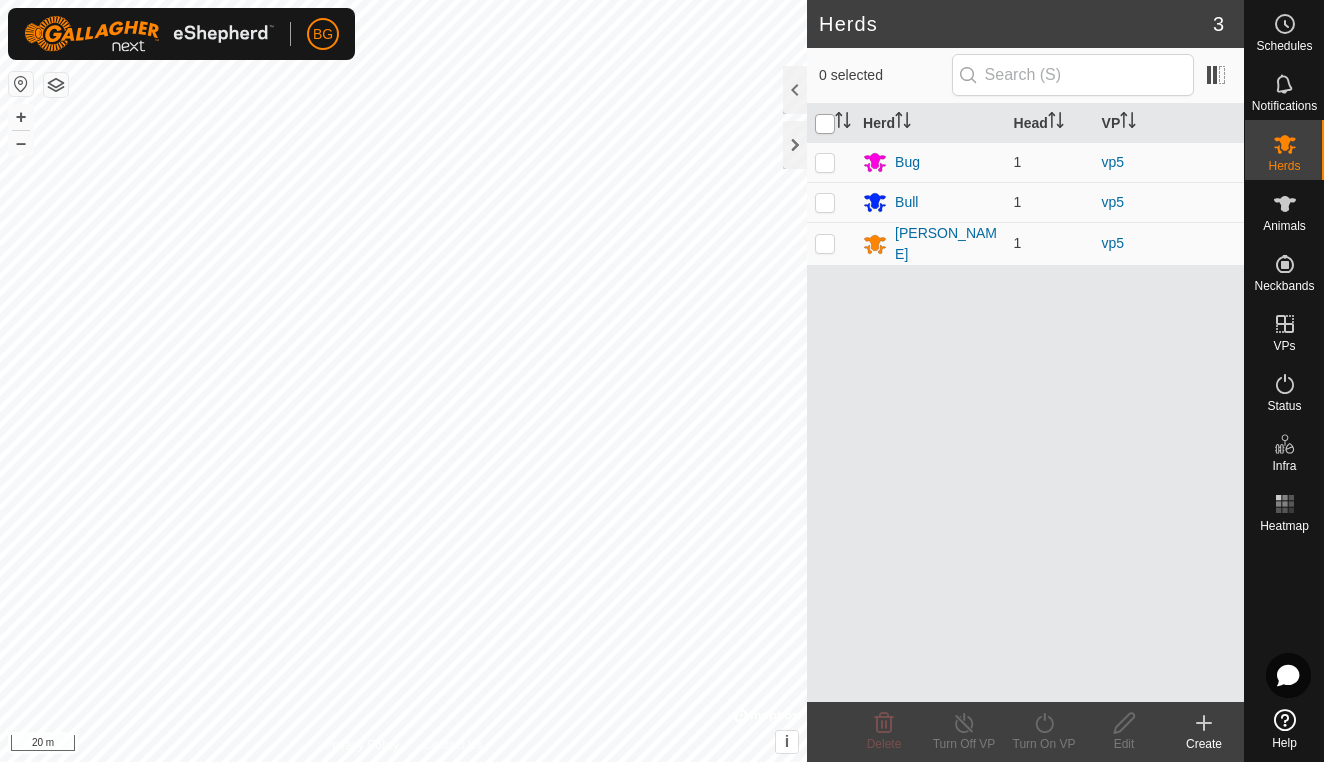 click at bounding box center [825, 124] 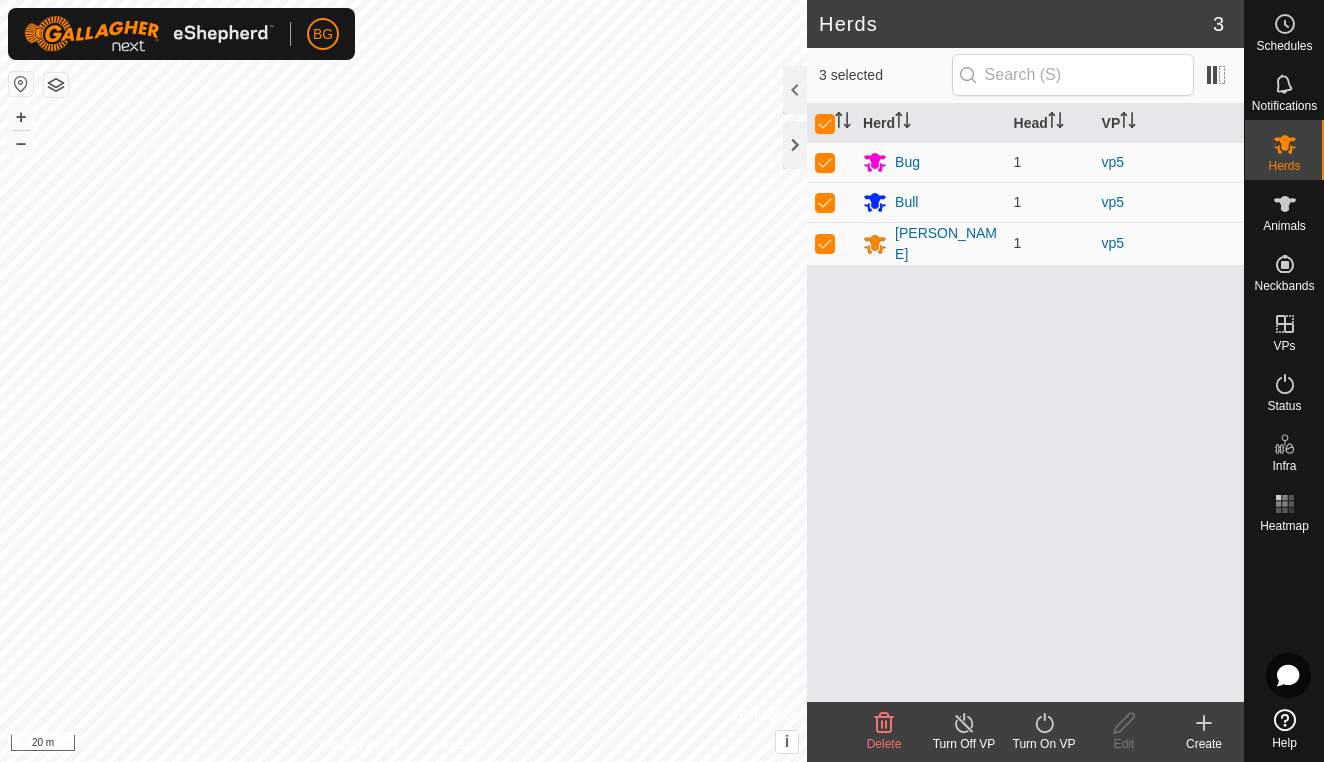 click 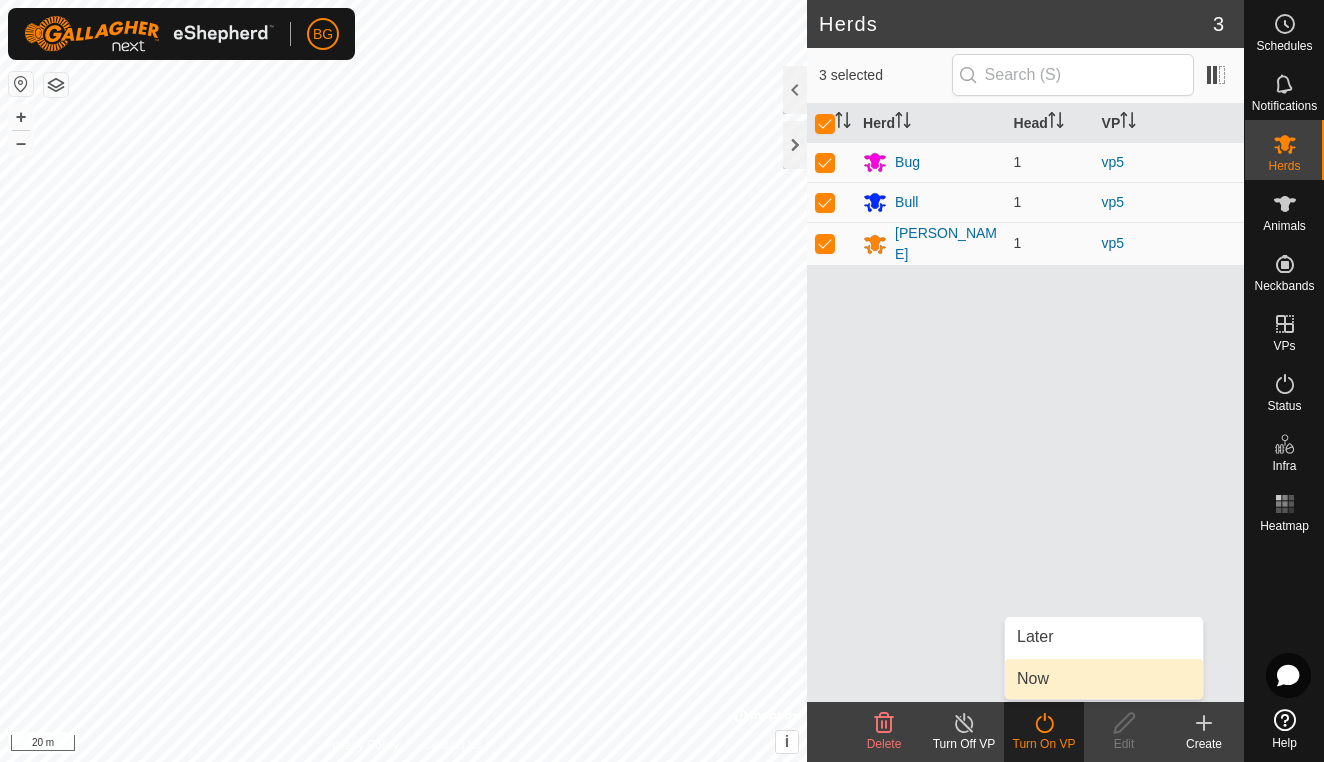 click on "Now" at bounding box center [1104, 679] 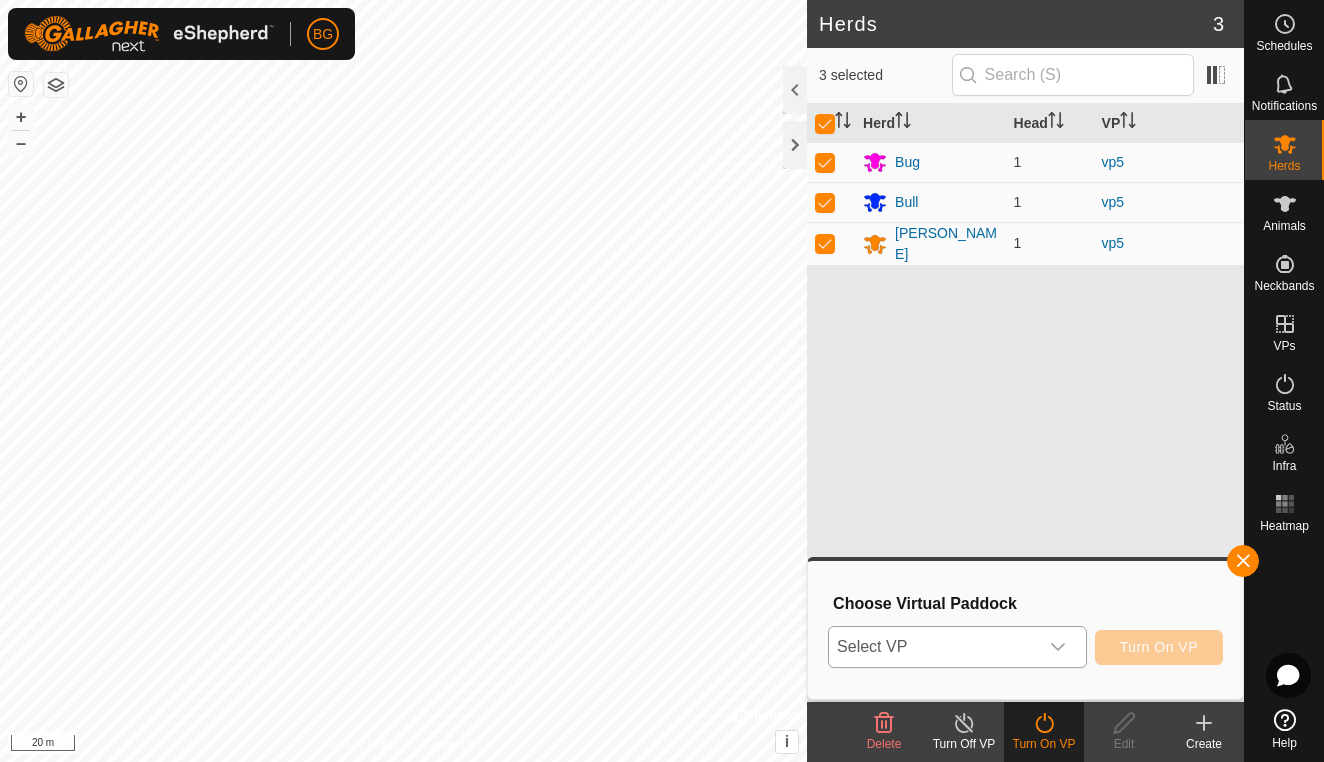 click 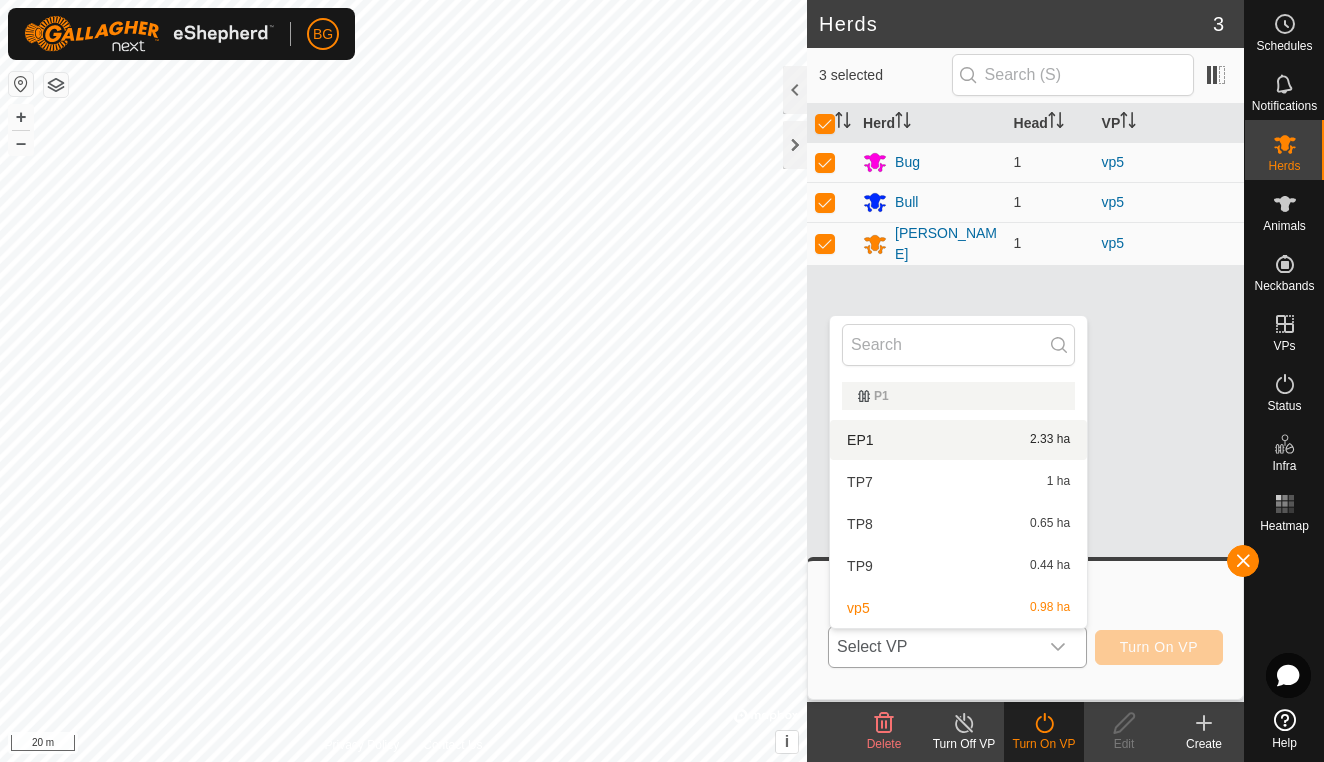 click on "EP1  2.33 ha" at bounding box center [958, 440] 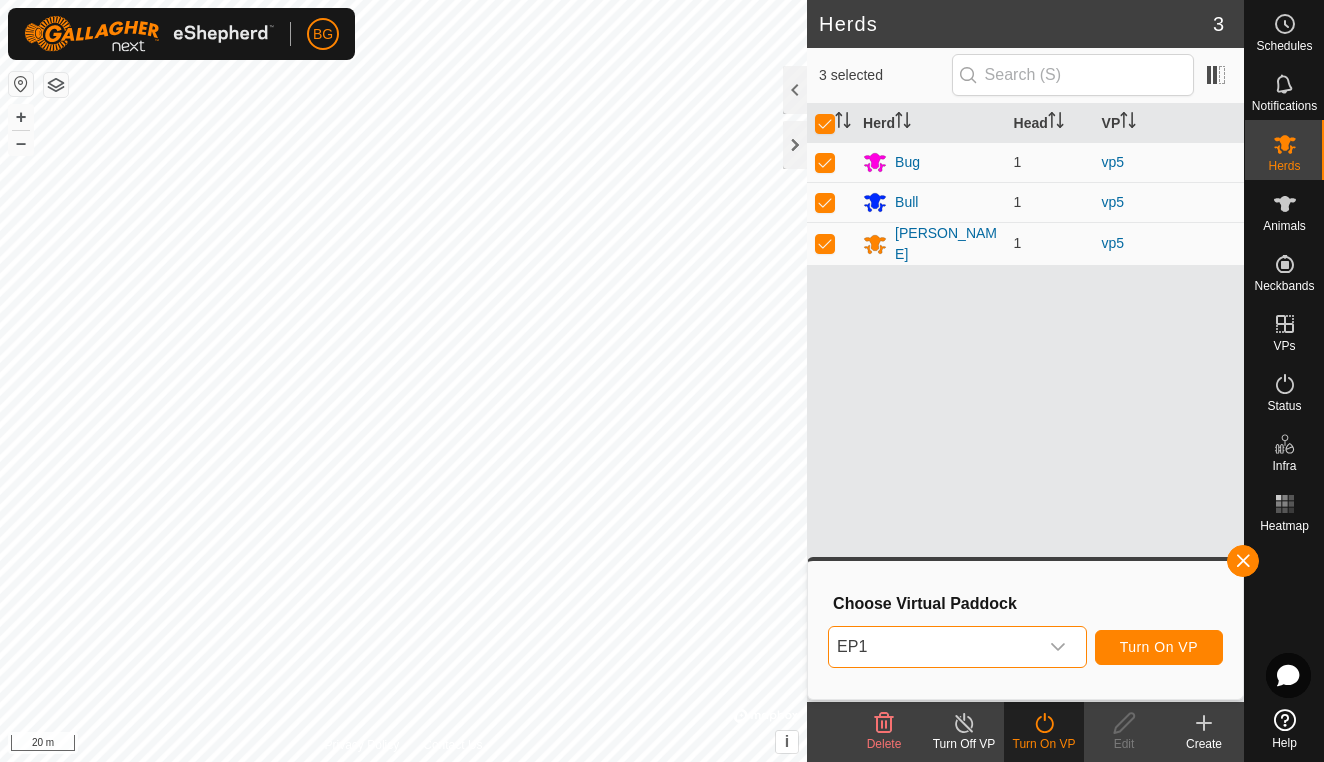 click on "Turn On VP" at bounding box center [1159, 647] 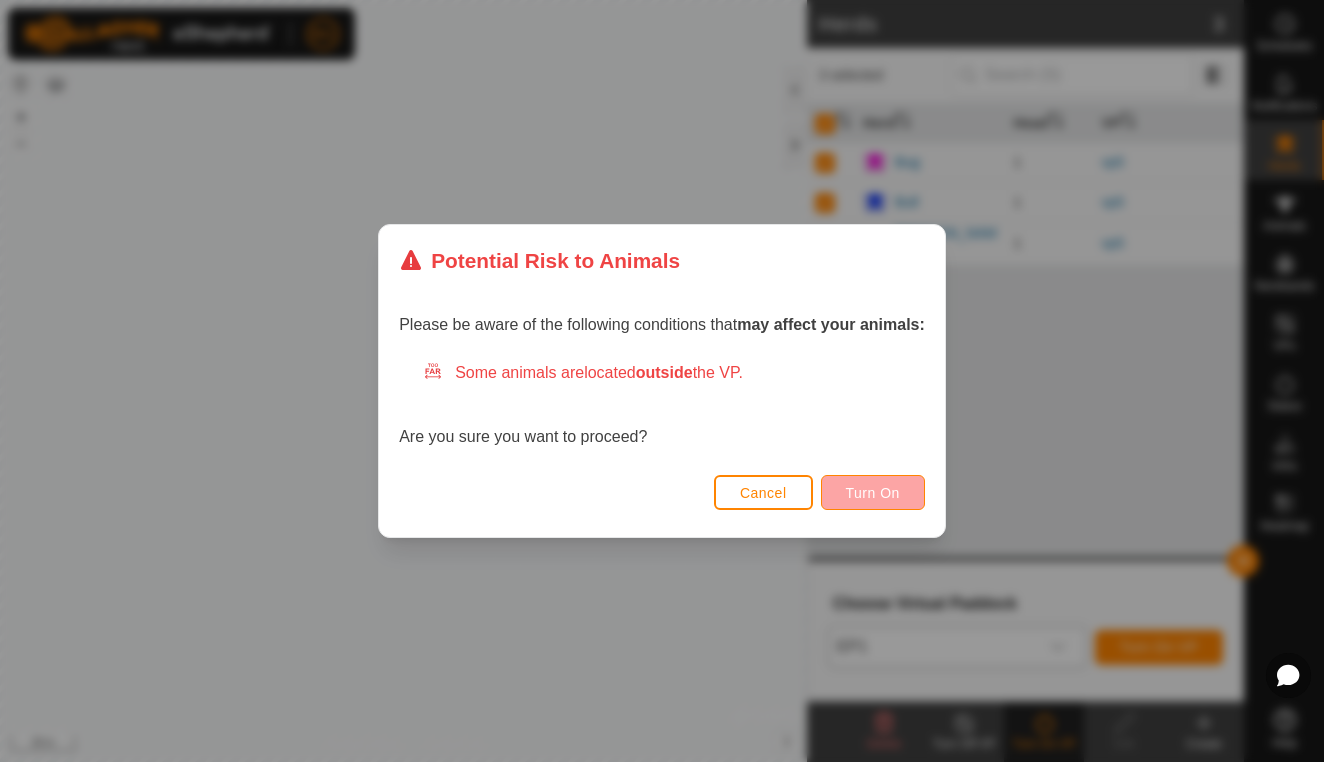 click on "Turn On" at bounding box center (873, 493) 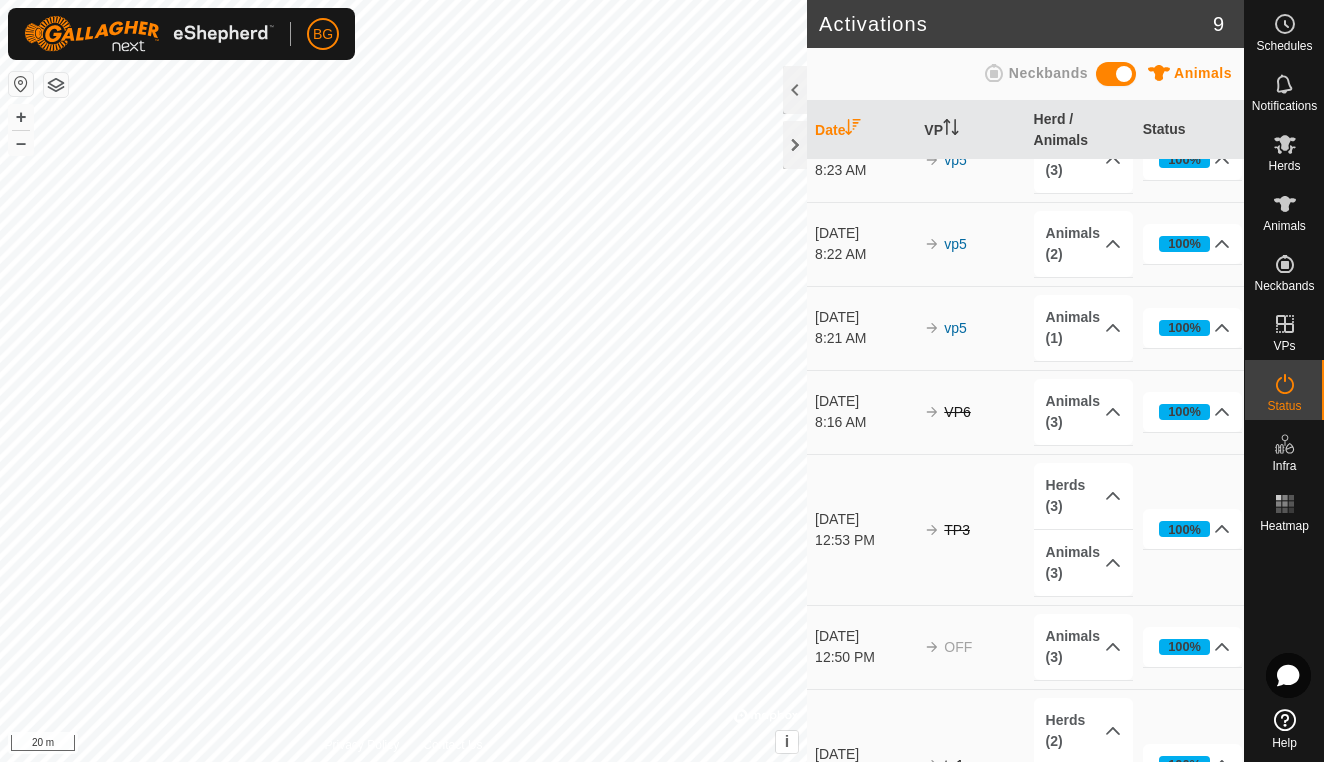 scroll, scrollTop: 194, scrollLeft: 0, axis: vertical 